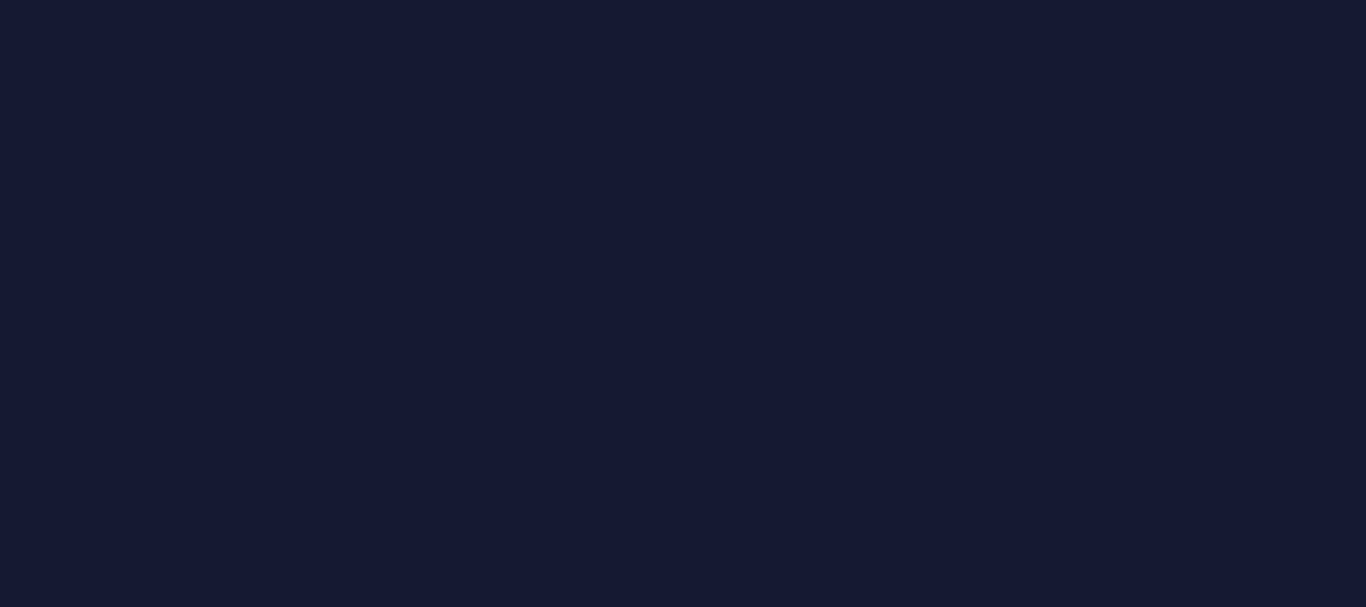 scroll, scrollTop: 0, scrollLeft: 0, axis: both 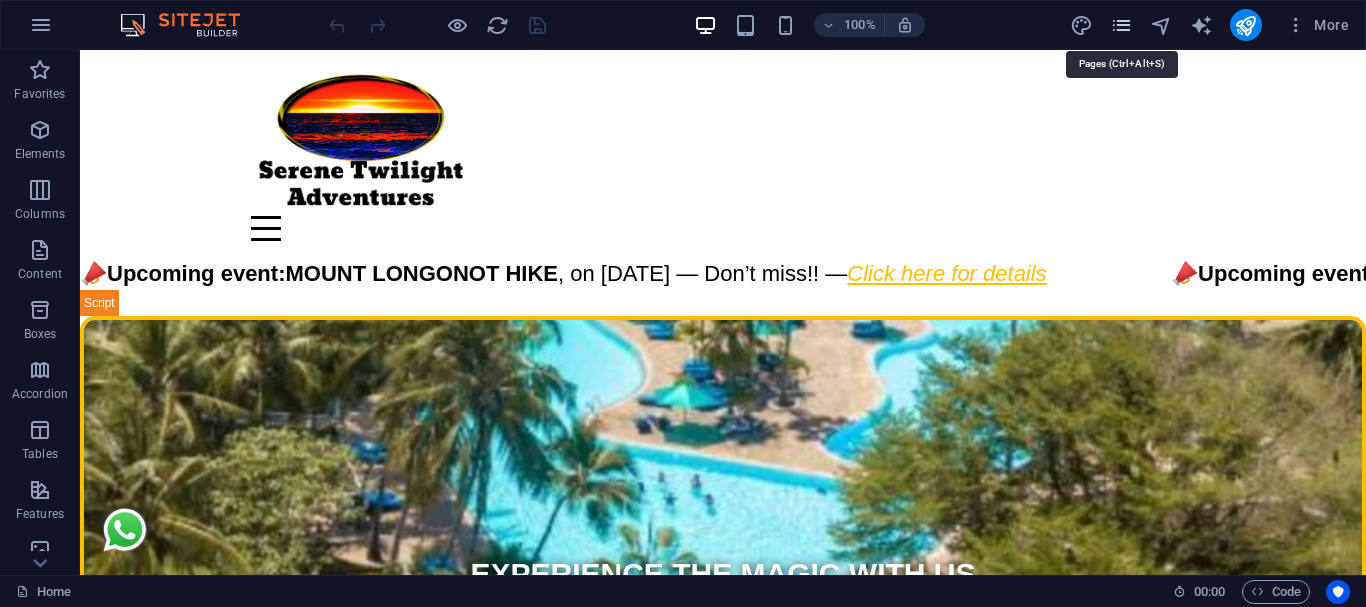 click at bounding box center [1121, 25] 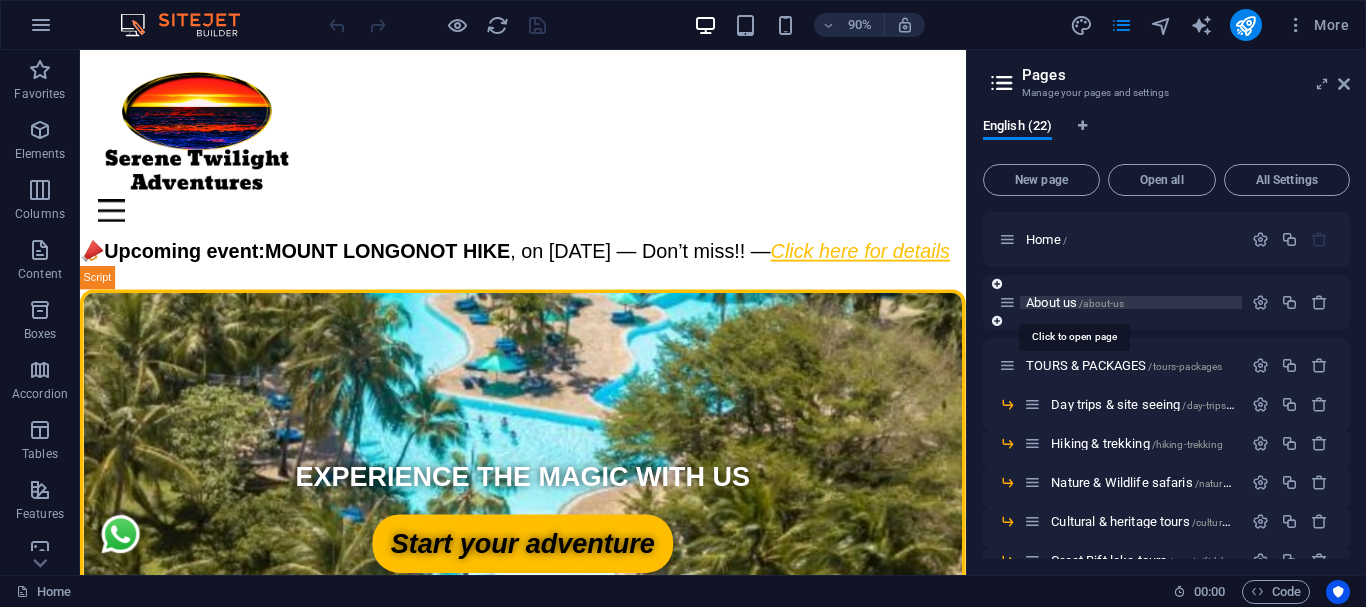 click on "About us /about-us" at bounding box center (1075, 302) 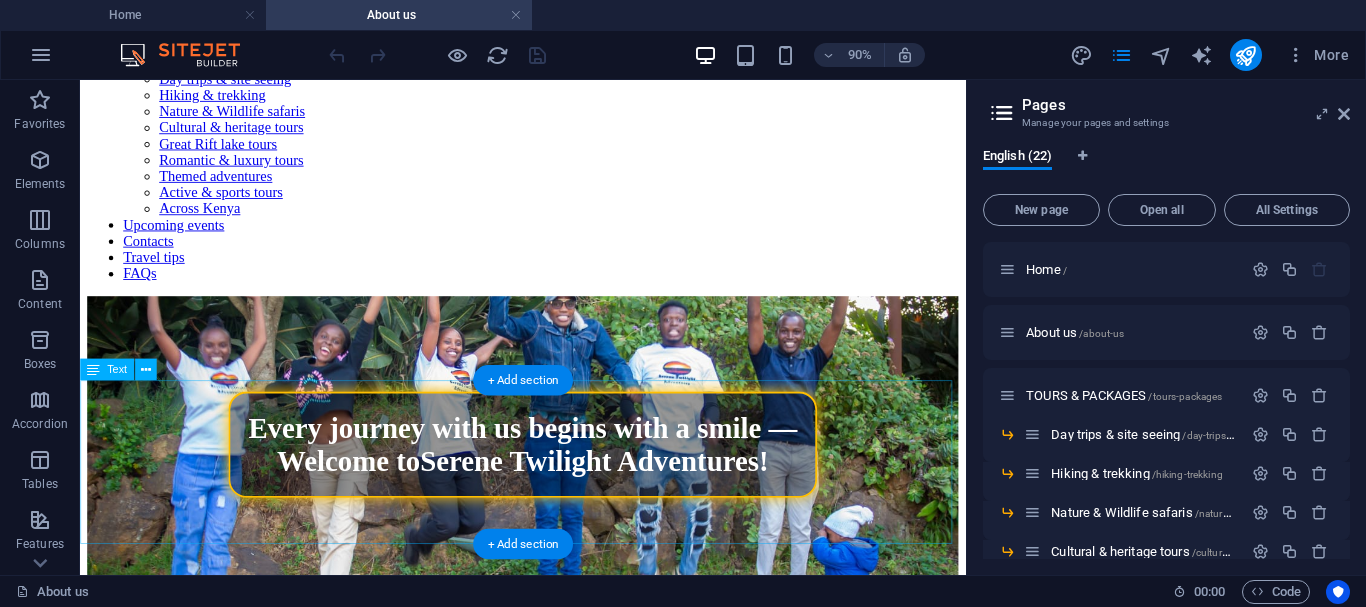 scroll, scrollTop: 200, scrollLeft: 0, axis: vertical 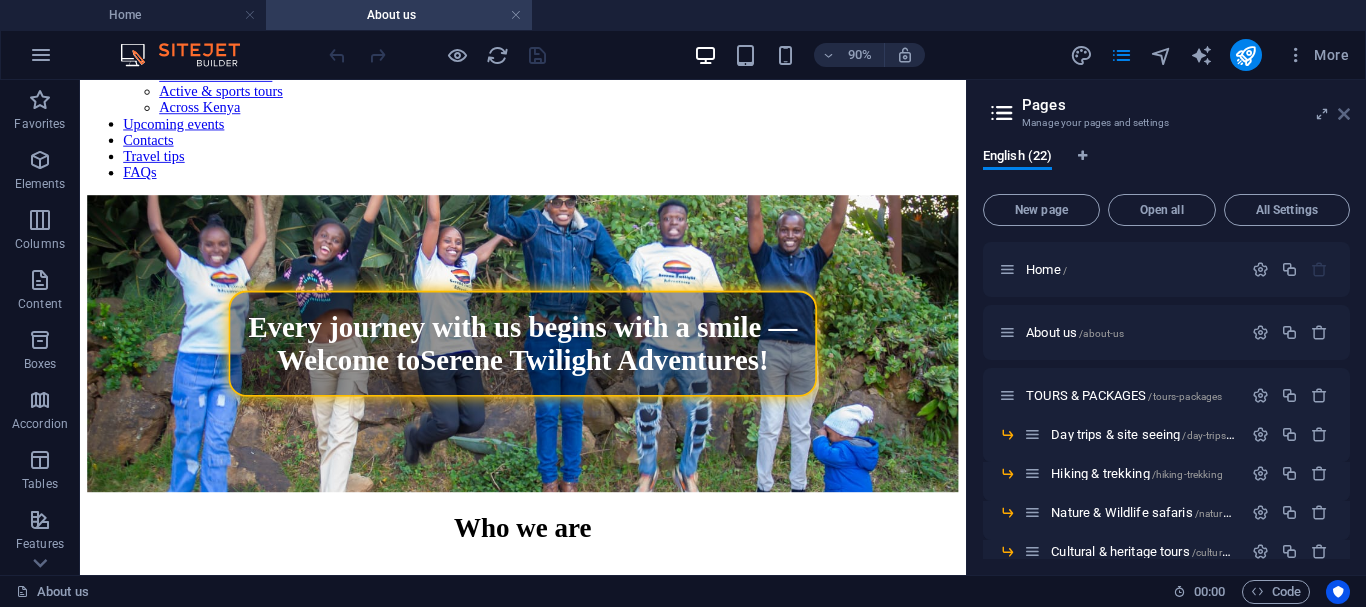 click at bounding box center (1344, 114) 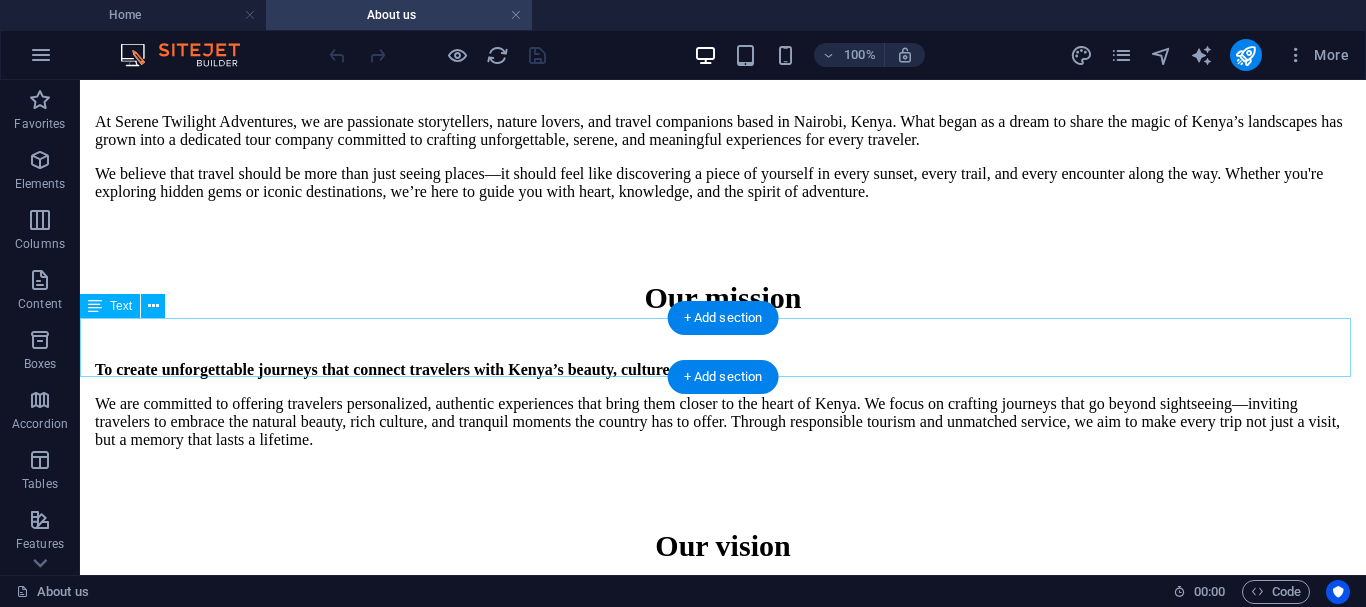 scroll, scrollTop: 700, scrollLeft: 0, axis: vertical 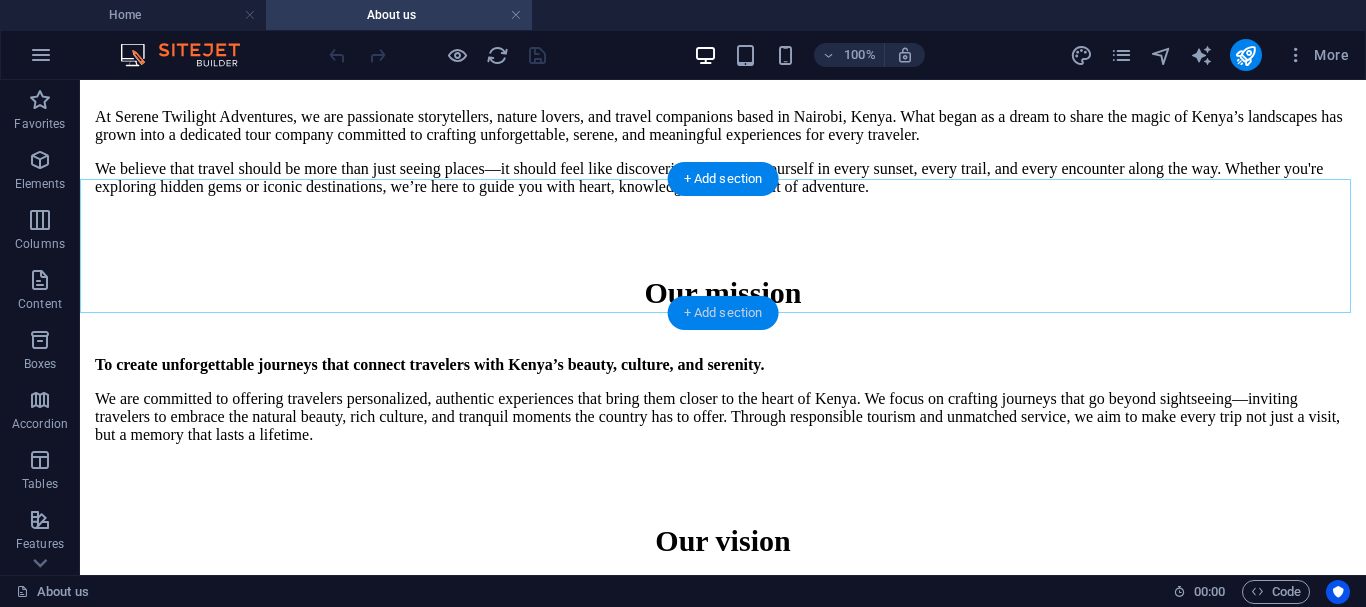 click on "+ Add section" at bounding box center (723, 313) 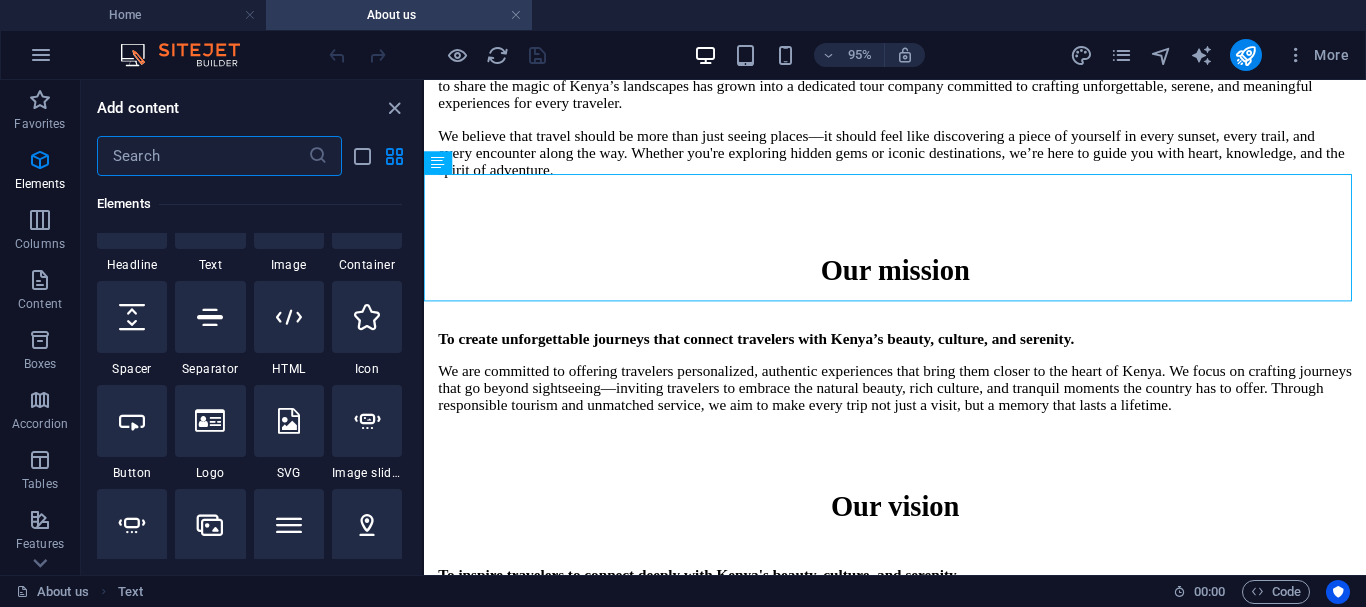 scroll, scrollTop: 300, scrollLeft: 0, axis: vertical 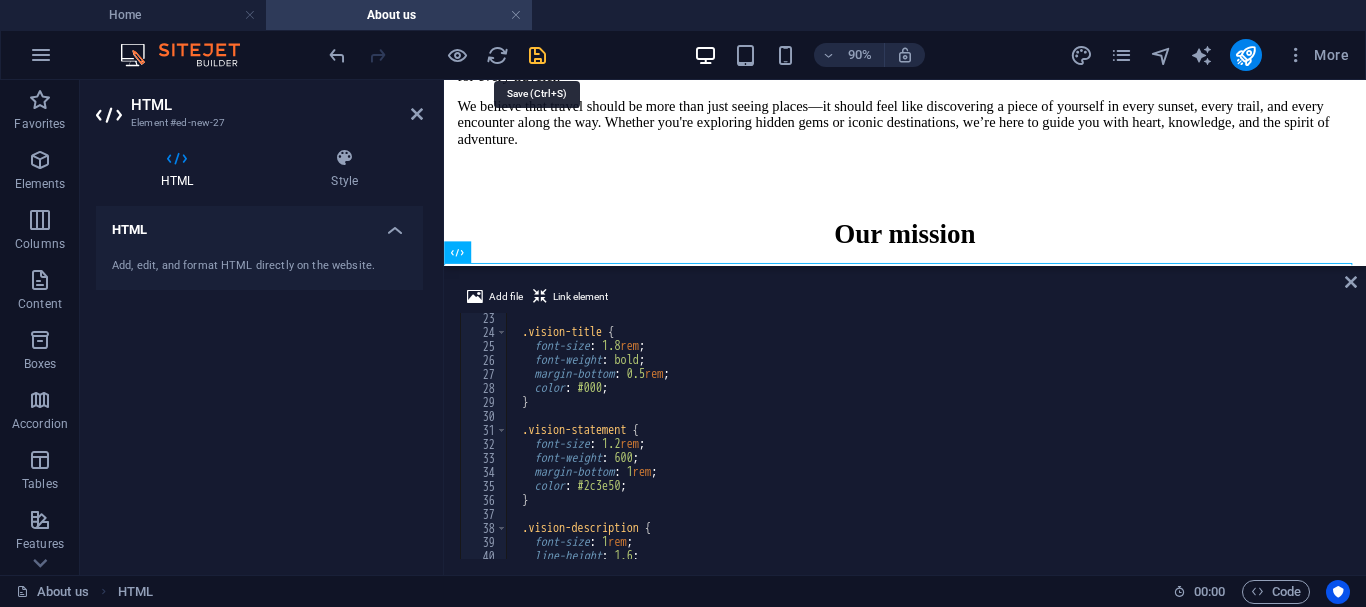 click at bounding box center [537, 55] 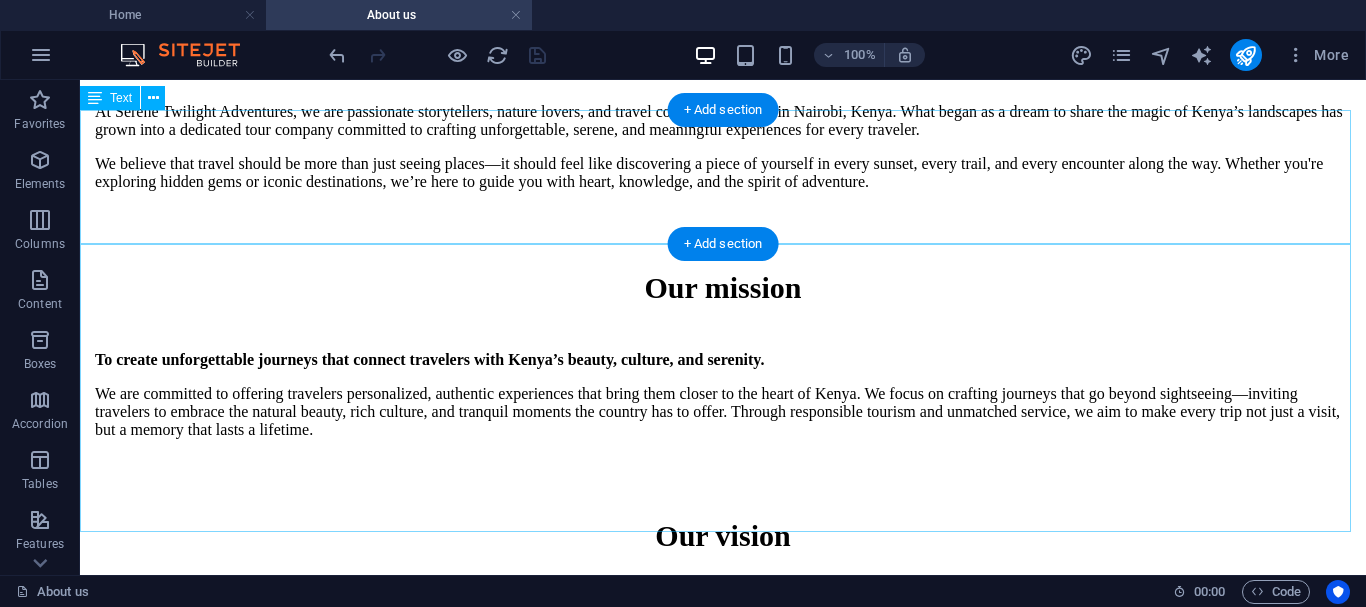 scroll, scrollTop: 584, scrollLeft: 0, axis: vertical 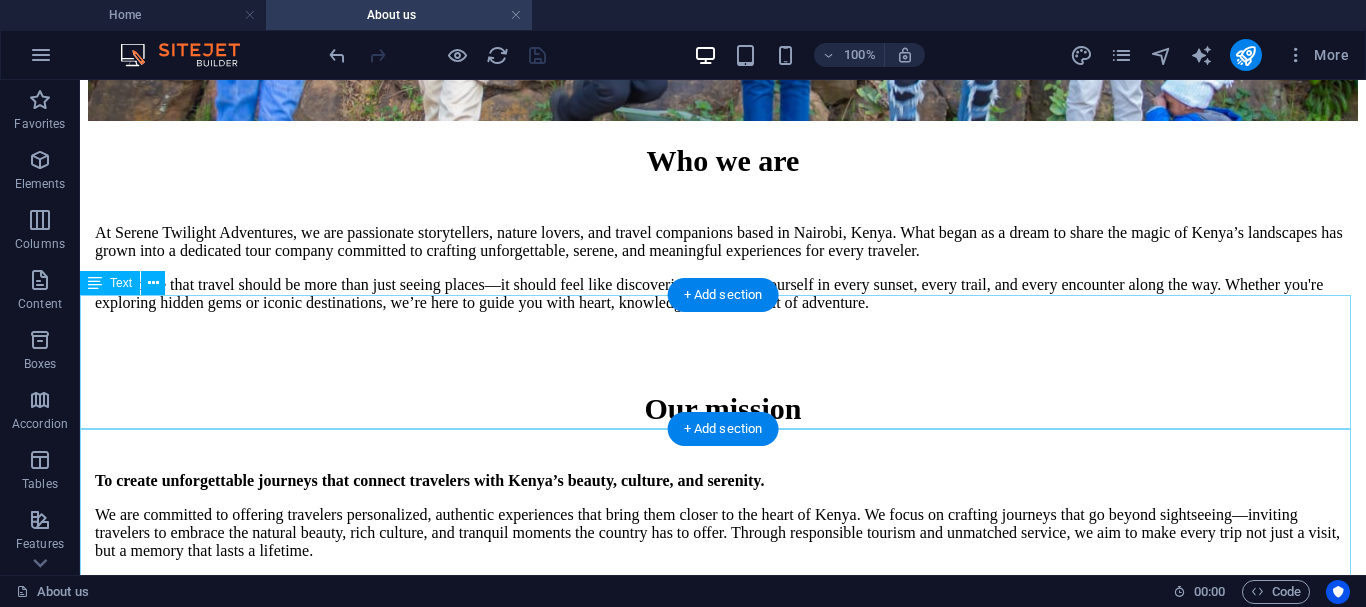 click on "To inspire travelers to connect deeply with Kenya's beauty, culture, and serenity. We strive to be the leading provider of unforgettable travel experiences in Kenya, where every journey fosters a lasting connection with nature, culture, and tranquility. Our vision is to offer travelers from around the world a chance to explore Kenya's hidden treasures, creating memories that will stay with them long after their journey ends. We believe in responsible tourism that enriches both the traveler and the destinations they visit." at bounding box center [723, 781] 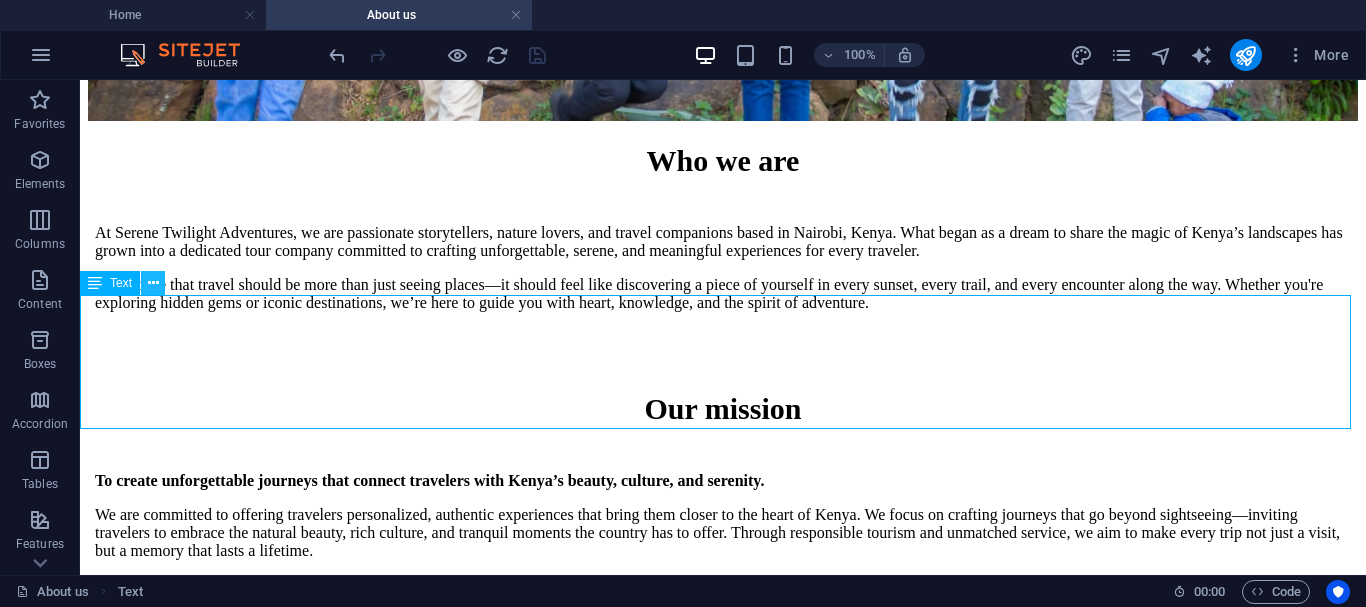 click at bounding box center (153, 283) 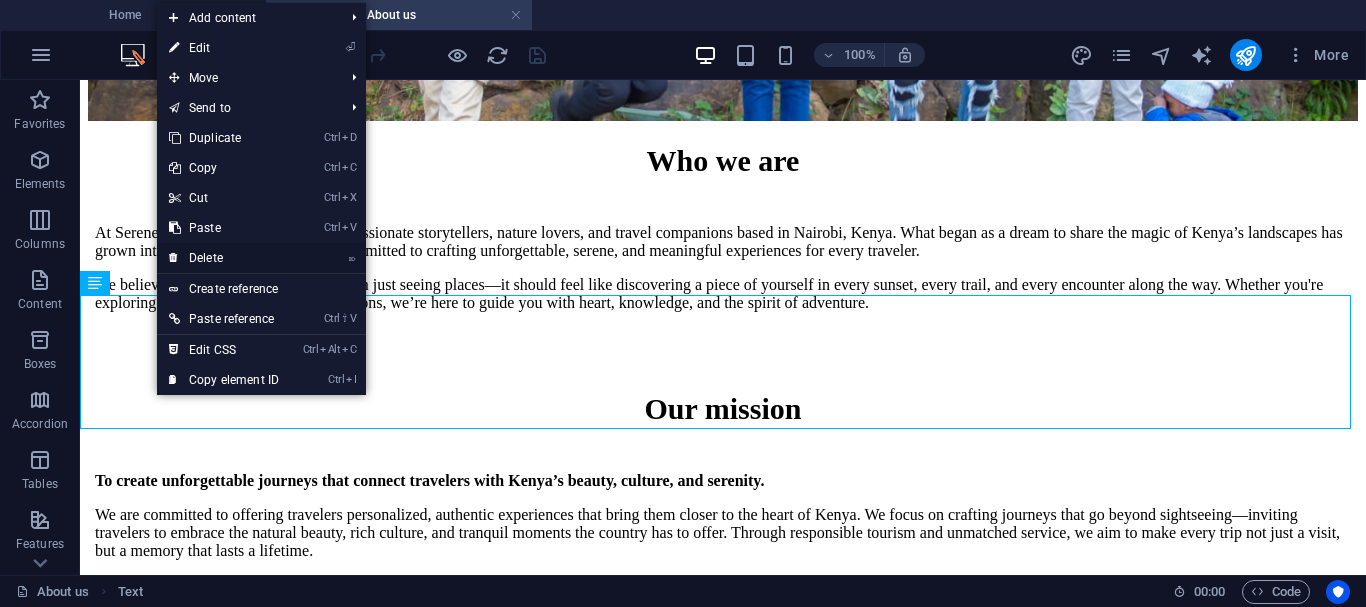 click on "⌦  Delete" at bounding box center [224, 258] 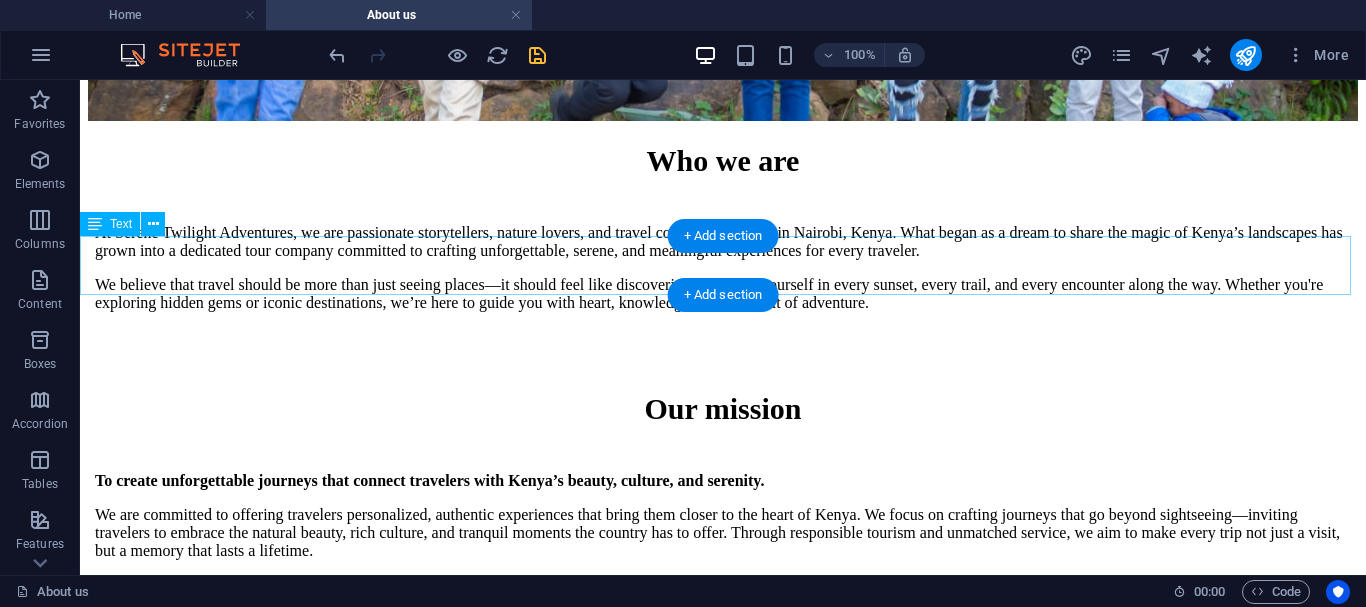 click on "Our vision" at bounding box center (723, 657) 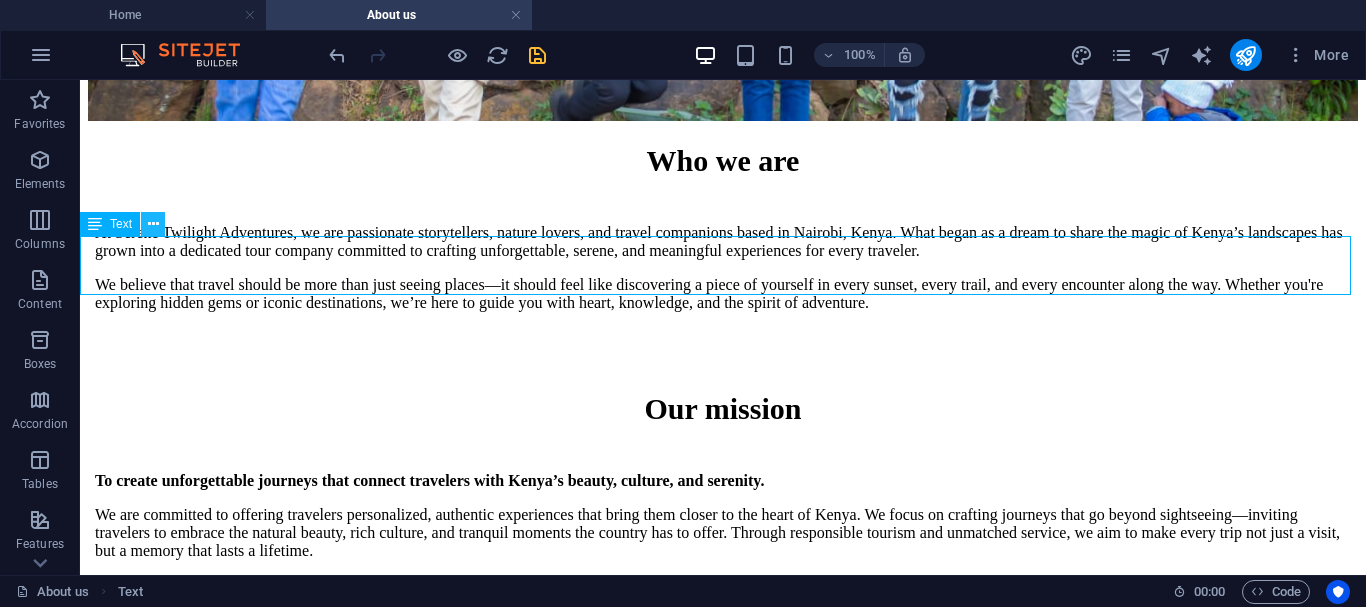 click at bounding box center (153, 224) 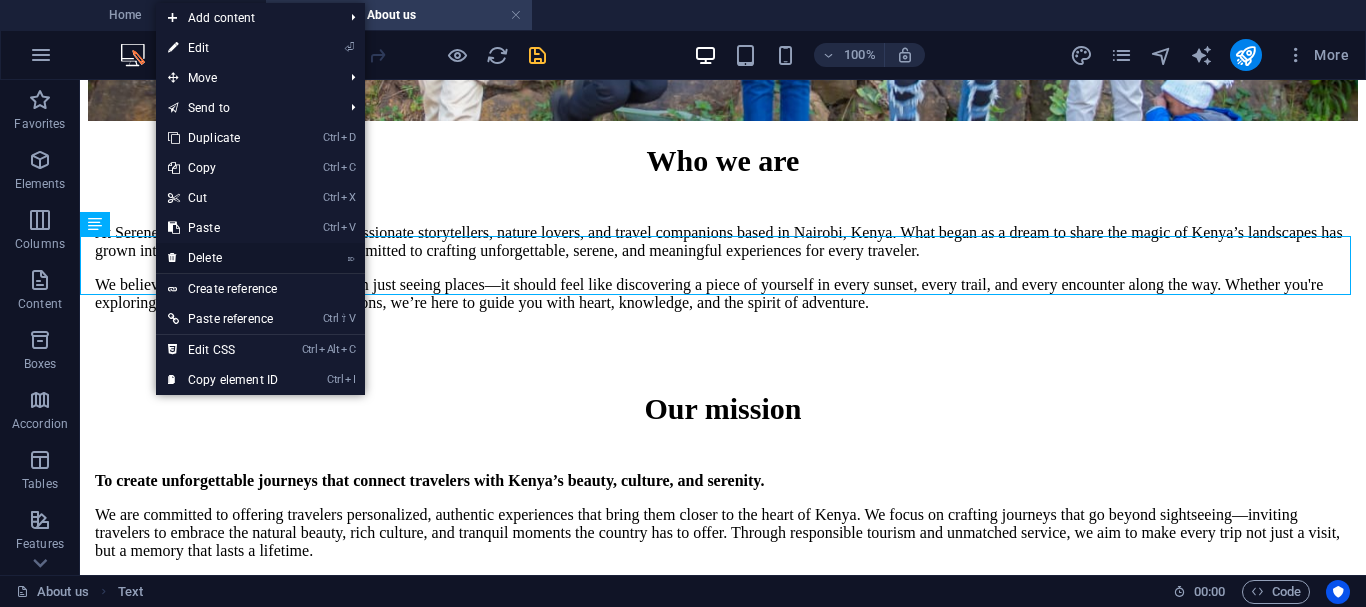 click on "⌦  Delete" at bounding box center [223, 258] 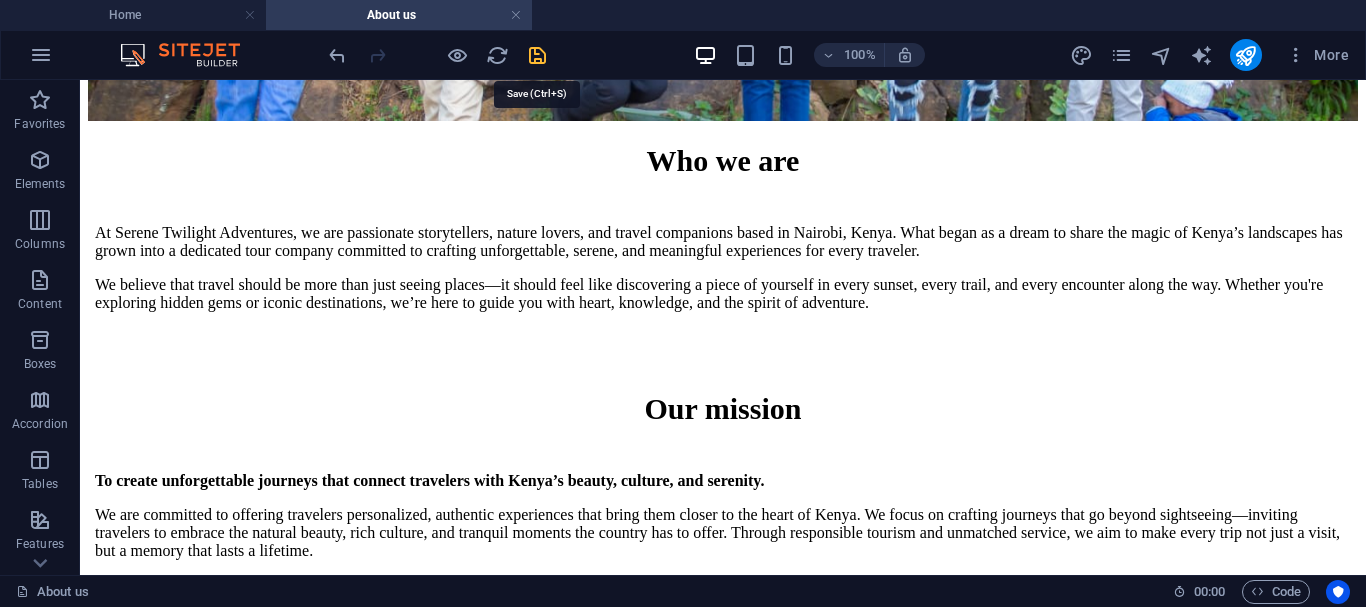 click at bounding box center (537, 55) 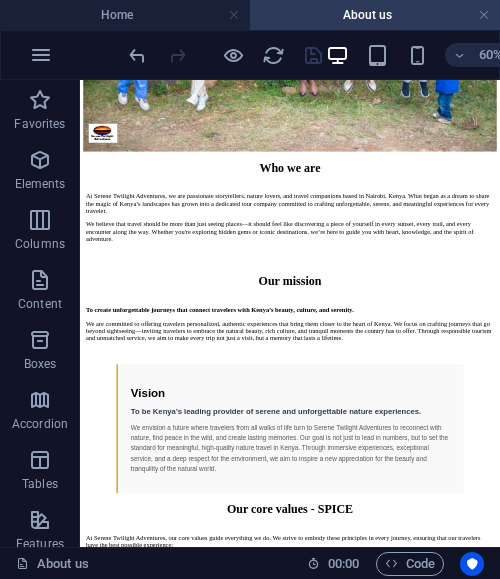 scroll, scrollTop: 1036, scrollLeft: 0, axis: vertical 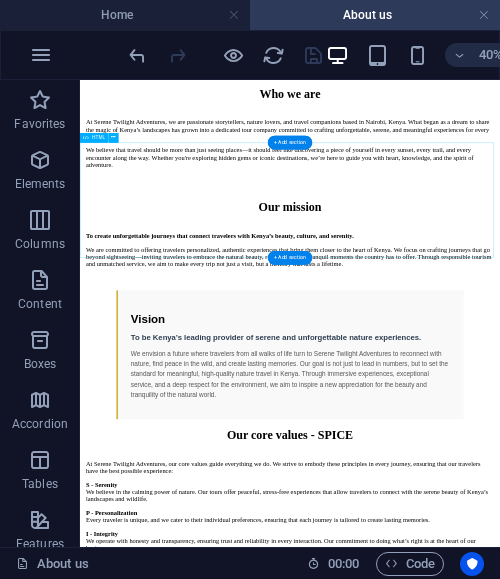 click on "Vision
To be Kenya’s leading provider of serene and unforgettable nature experiences.
We envision a future where travelers from all walks of life turn to Serene Twilight Adventures
to reconnect with nature, find peace in the wild, and create lasting memories. Our goal is not just
to lead in numbers, but to set the standard for meaningful, high-quality nature travel in Kenya.
Through immersive experiences, exceptional service, and a deep respect for the environment,
we aim to inspire a new appreciation for the beauty and tranquility of the natural world." at bounding box center [605, 766] 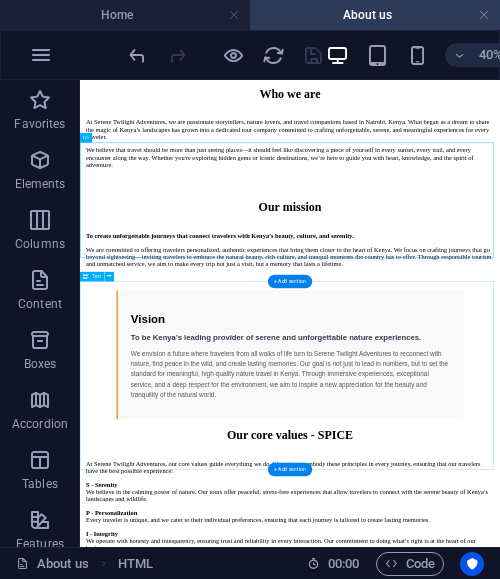 click on "At Serene Twilight Adventures, our core values guide everything we do. We strive to embody these principles in every journey, ensuring that our travelers have the best possible experience: S - Serenity We believe in the calming power of nature. Our tours offer peaceful, stress-free experiences that allow travelers to connect with the serene beauty of Kenya’s landscapes and wildlife. P - Personalization Every traveler is unique, and we cater to their individual preferences, ensuring that each journey is tailored to create lasting memories. I - Integrity We operate with honesty and transparency, ensuring trust and reliability in every interaction. Our commitment to doing what’s right is at the heart of our business. C - Cultural Respect We respect the diverse cultures of our guests and encourage them to reciprocate the same respect towards the cultures of the local communities we visit. This mutual respect fosters deeper connections and enriches the travel experience for everyone. E - Excellence" at bounding box center (605, 1265) 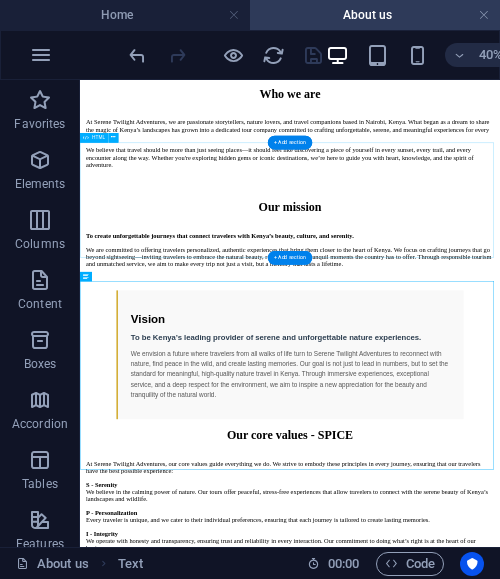 click on "Vision
To be Kenya’s leading provider of serene and unforgettable nature experiences.
We envision a future where travelers from all walks of life turn to Serene Twilight Adventures
to reconnect with nature, find peace in the wild, and create lasting memories. Our goal is not just
to lead in numbers, but to set the standard for meaningful, high-quality nature travel in Kenya.
Through immersive experiences, exceptional service, and a deep respect for the environment,
we aim to inspire a new appreciation for the beauty and tranquility of the natural world." at bounding box center [605, 766] 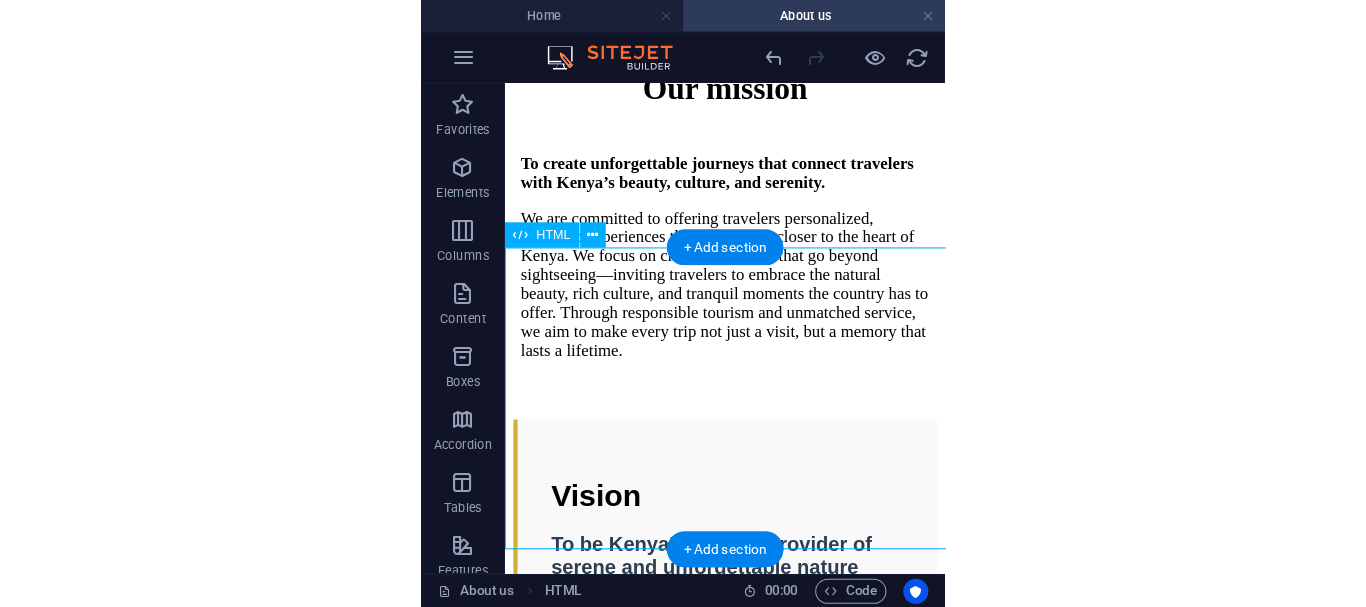 scroll, scrollTop: 584, scrollLeft: 0, axis: vertical 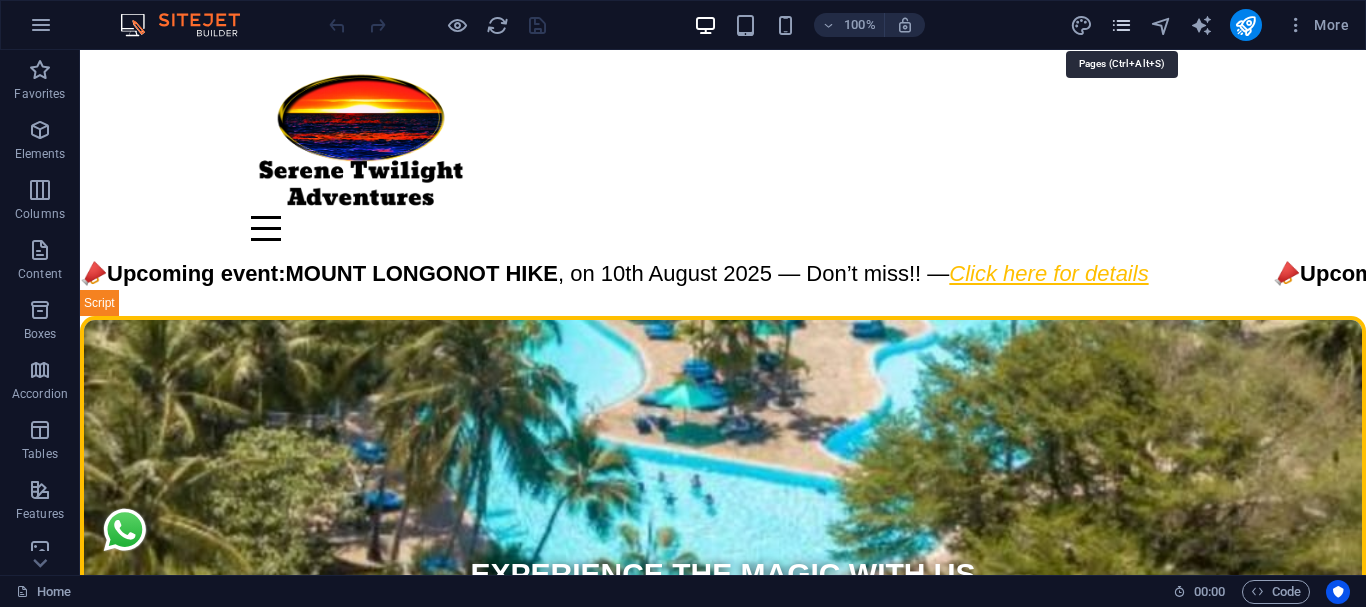 click at bounding box center [1121, 25] 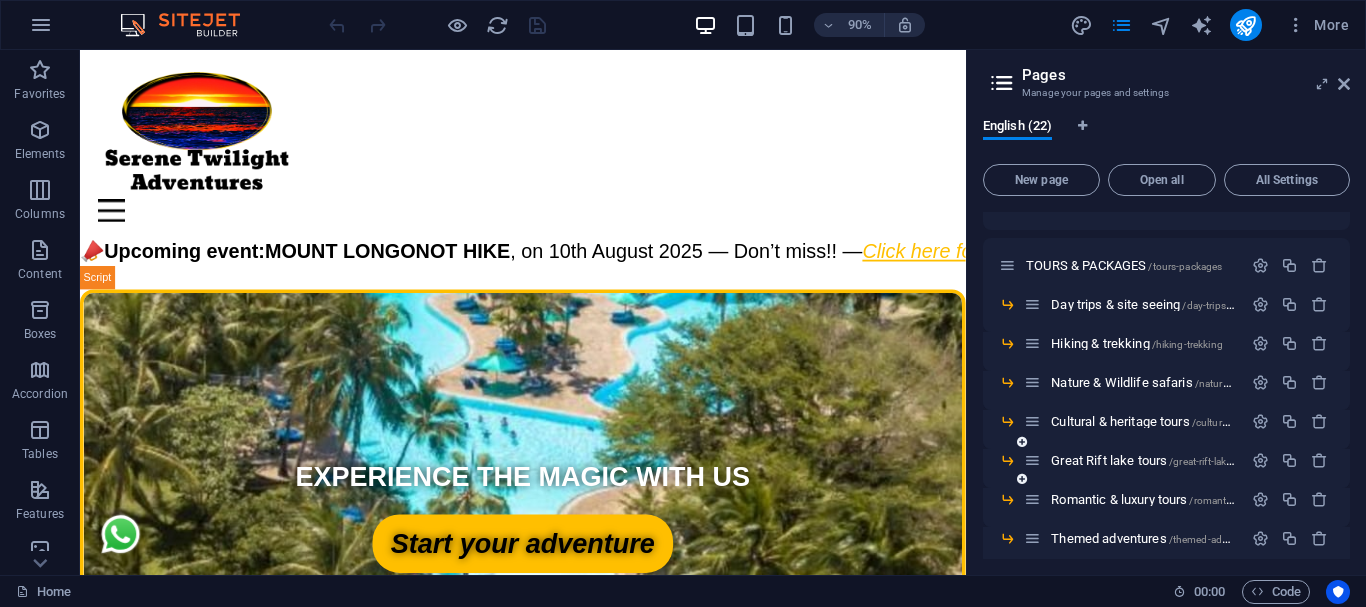 scroll, scrollTop: 0, scrollLeft: 0, axis: both 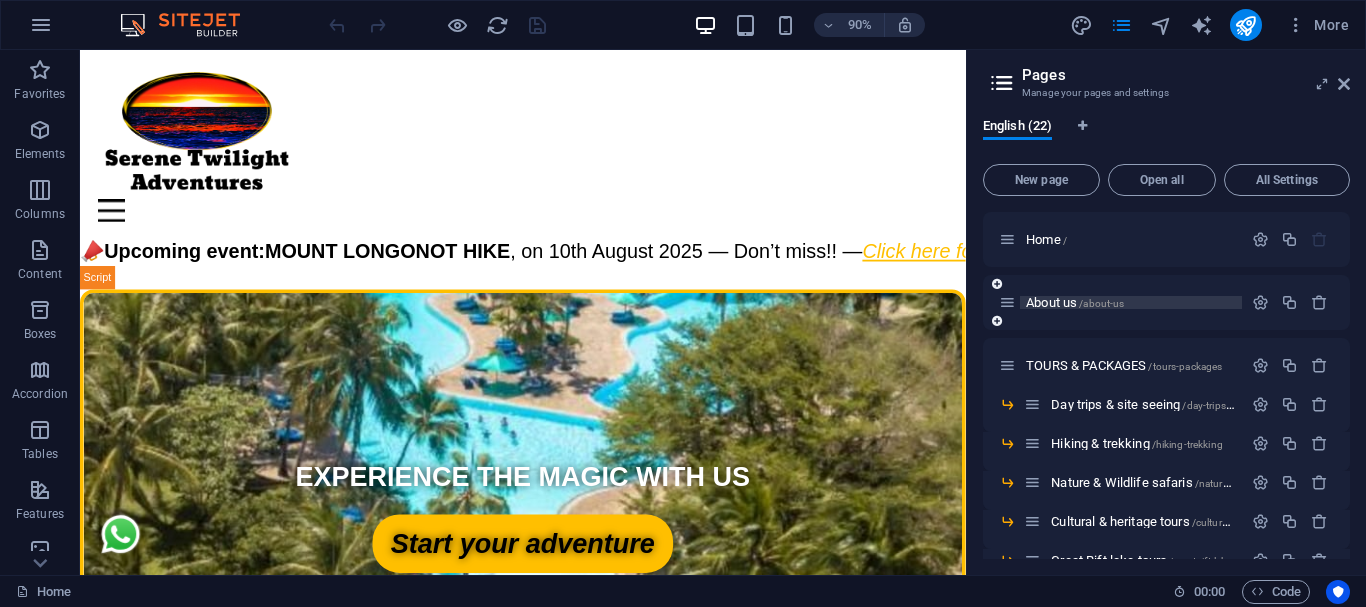 click on "About us /about-us" at bounding box center (1075, 302) 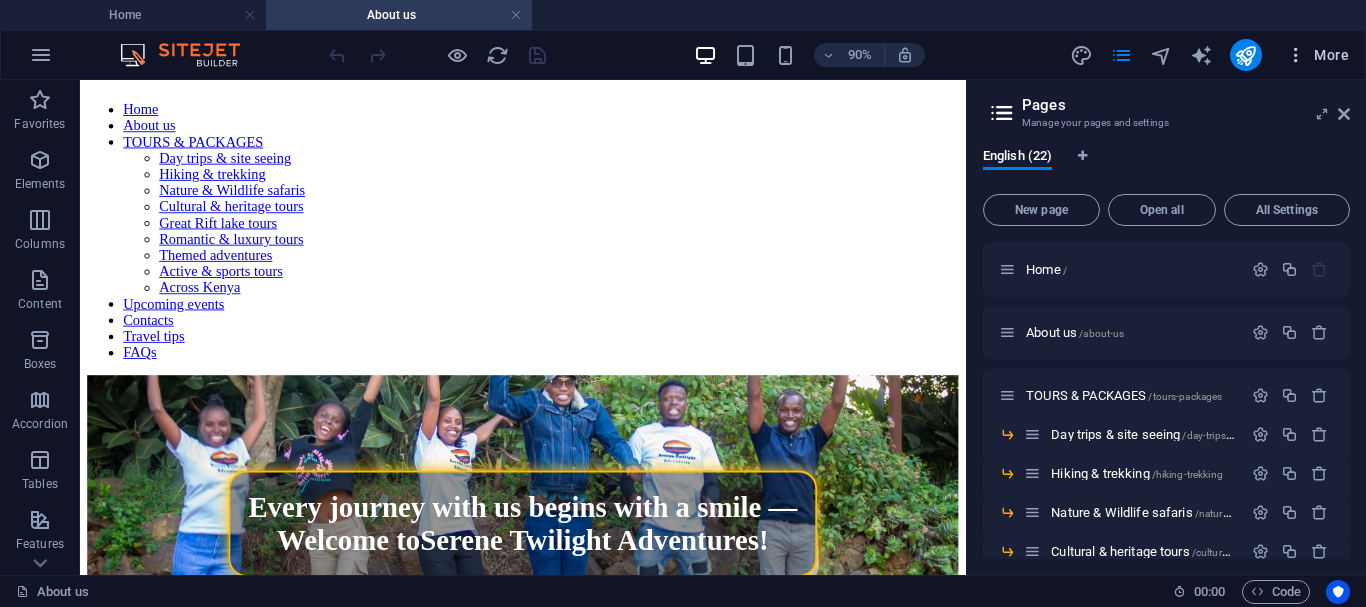 scroll, scrollTop: 0, scrollLeft: 0, axis: both 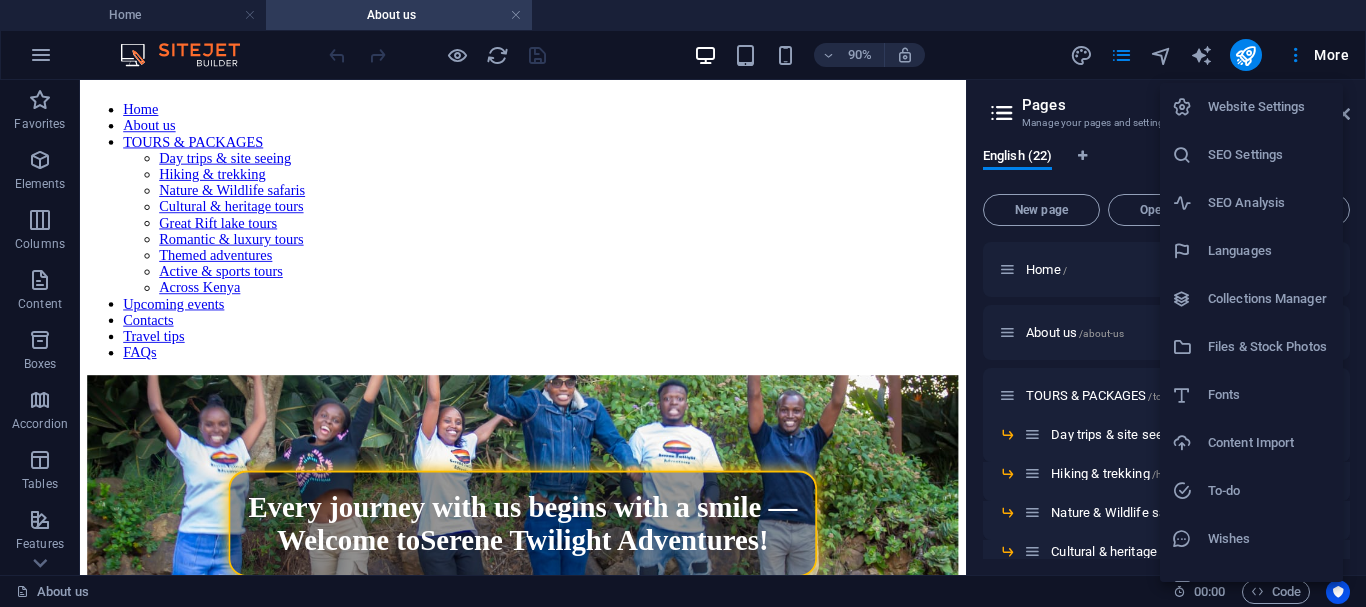 click at bounding box center [683, 303] 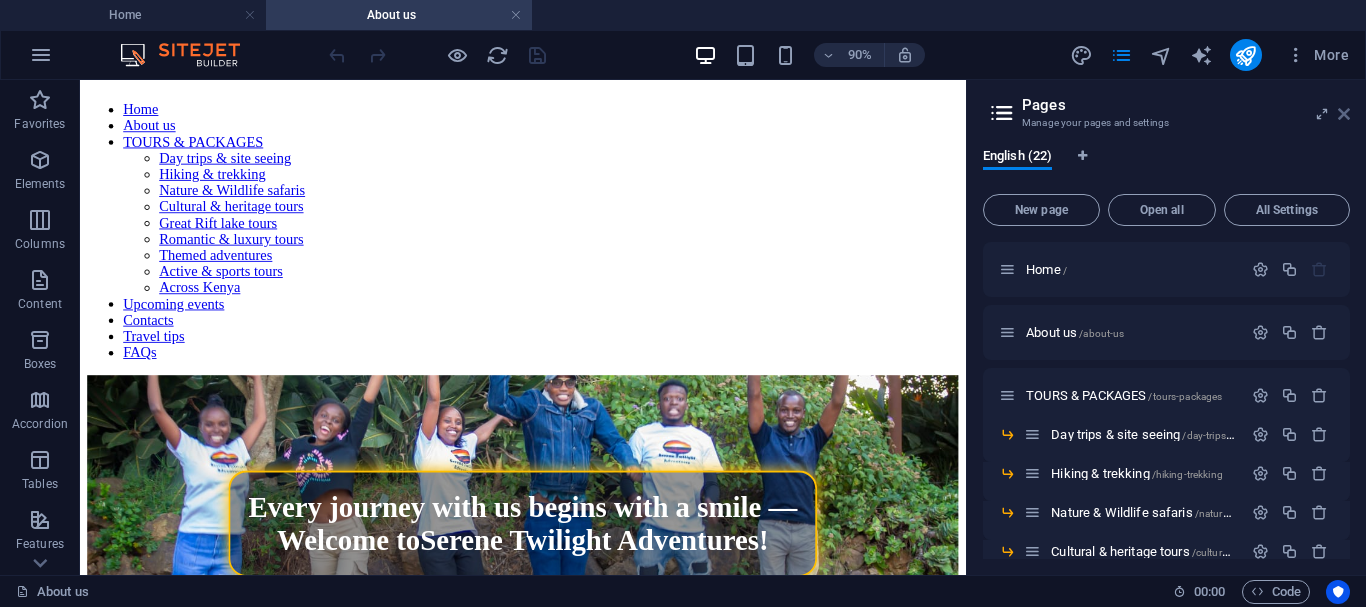 drag, startPoint x: 1347, startPoint y: 111, endPoint x: 798, endPoint y: 243, distance: 564.64594 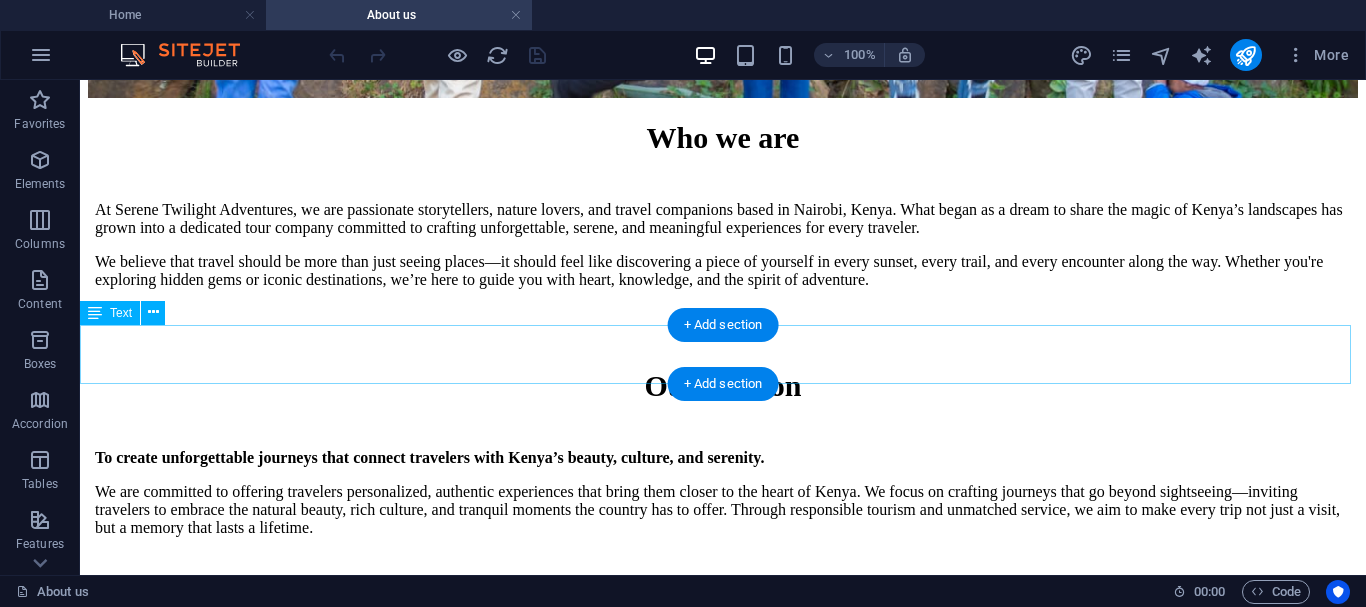 scroll, scrollTop: 500, scrollLeft: 0, axis: vertical 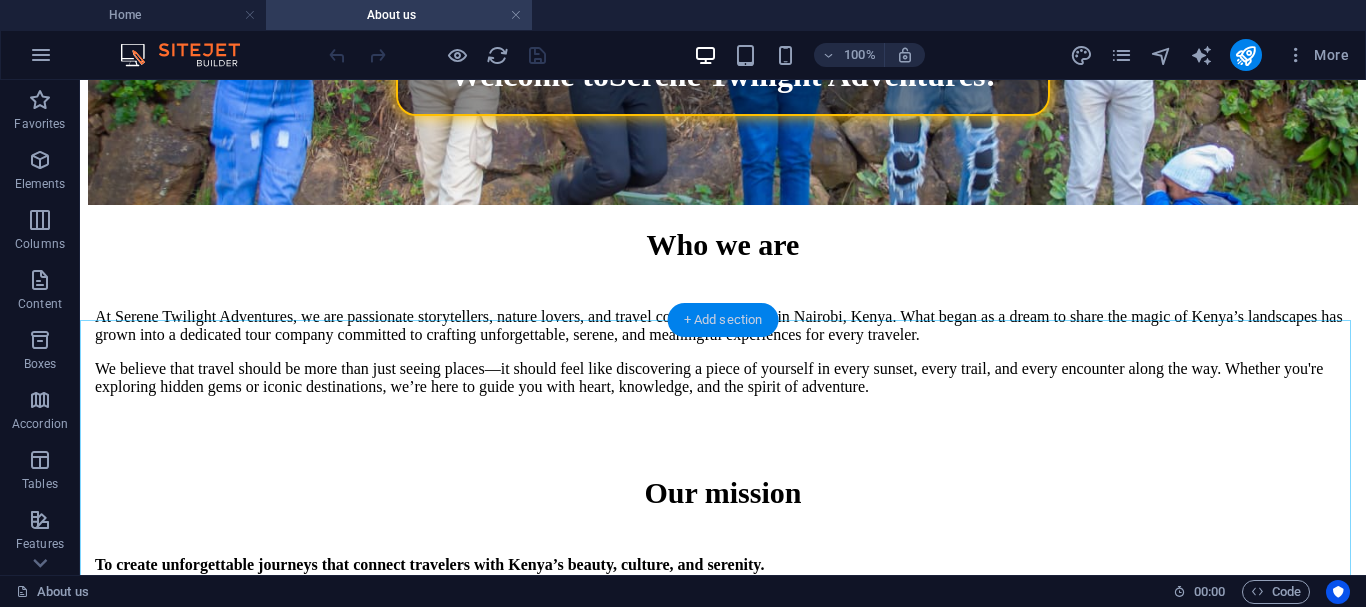 click on "+ Add section" at bounding box center (723, 320) 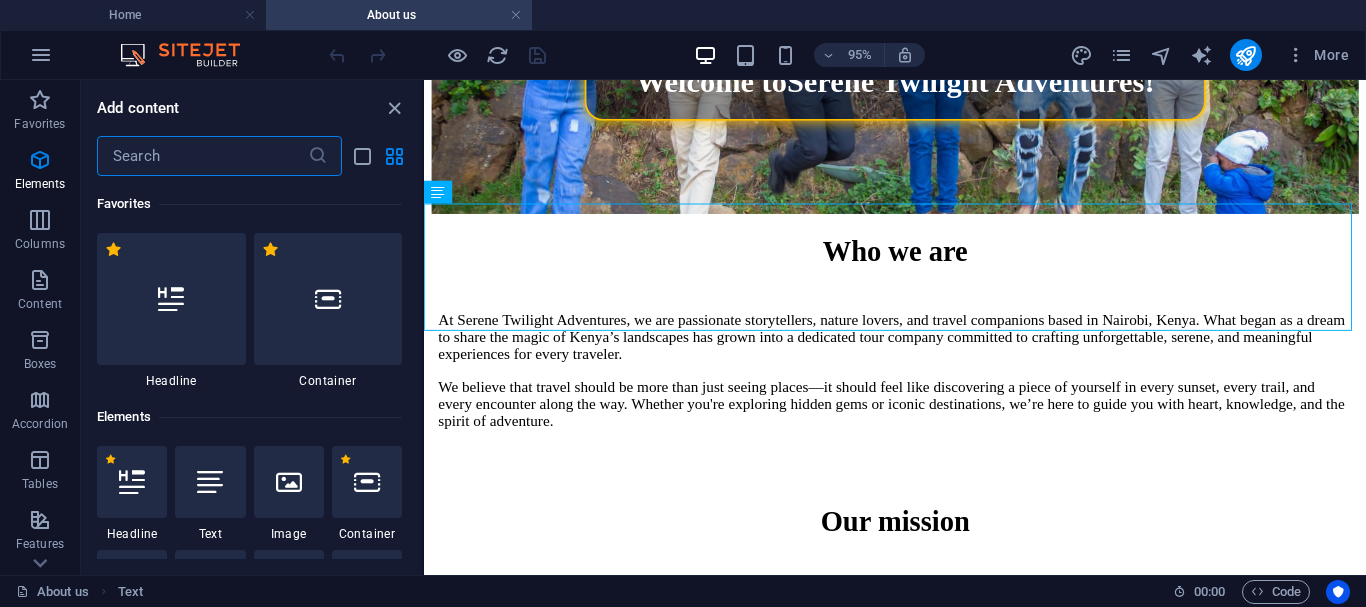 scroll, scrollTop: 540, scrollLeft: 0, axis: vertical 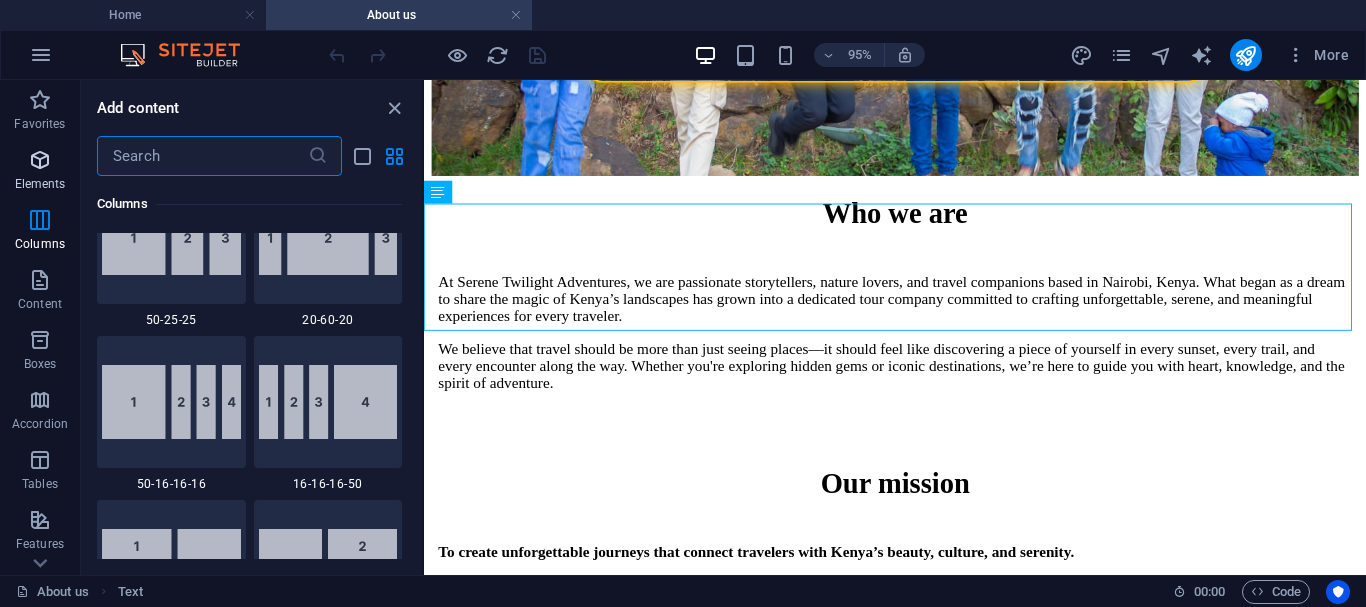 click at bounding box center (40, 160) 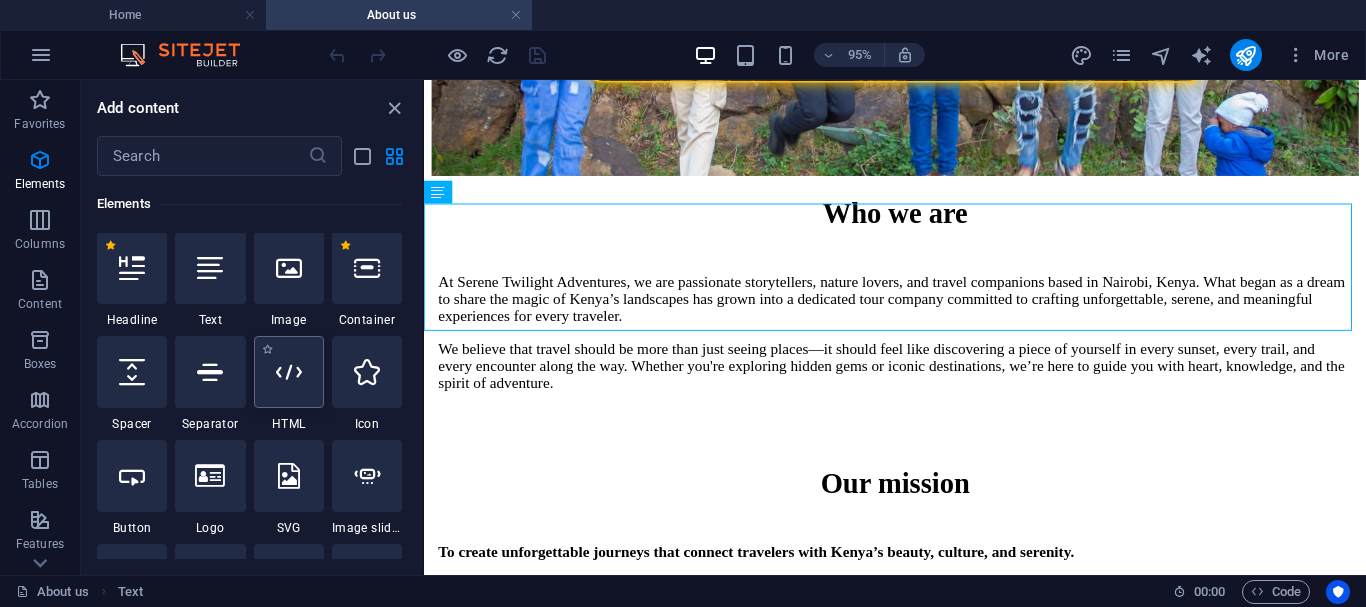 scroll, scrollTop: 213, scrollLeft: 0, axis: vertical 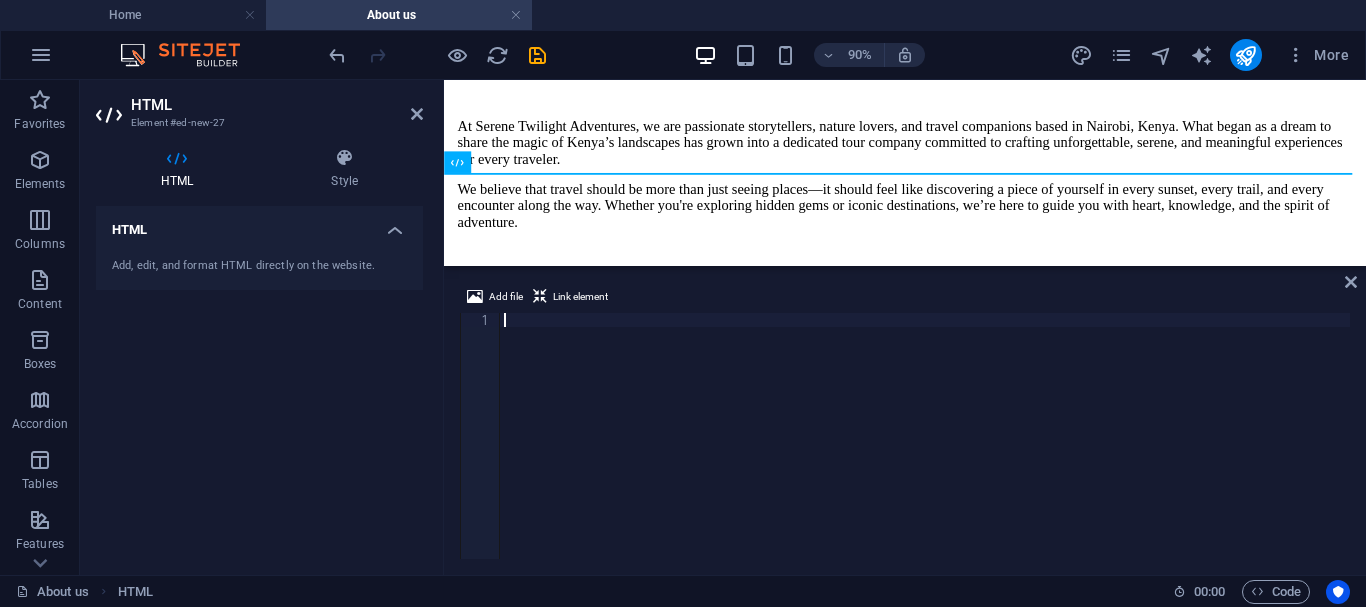 click on "Add file Link element" at bounding box center [905, 299] 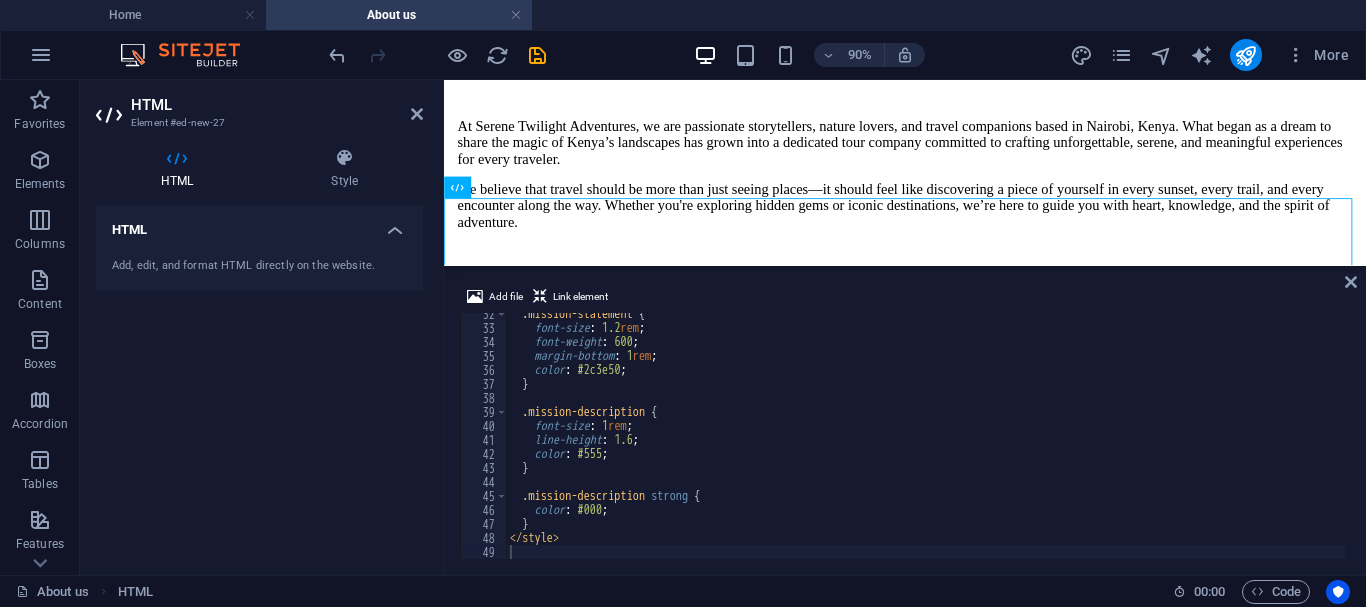scroll, scrollTop: 512, scrollLeft: 0, axis: vertical 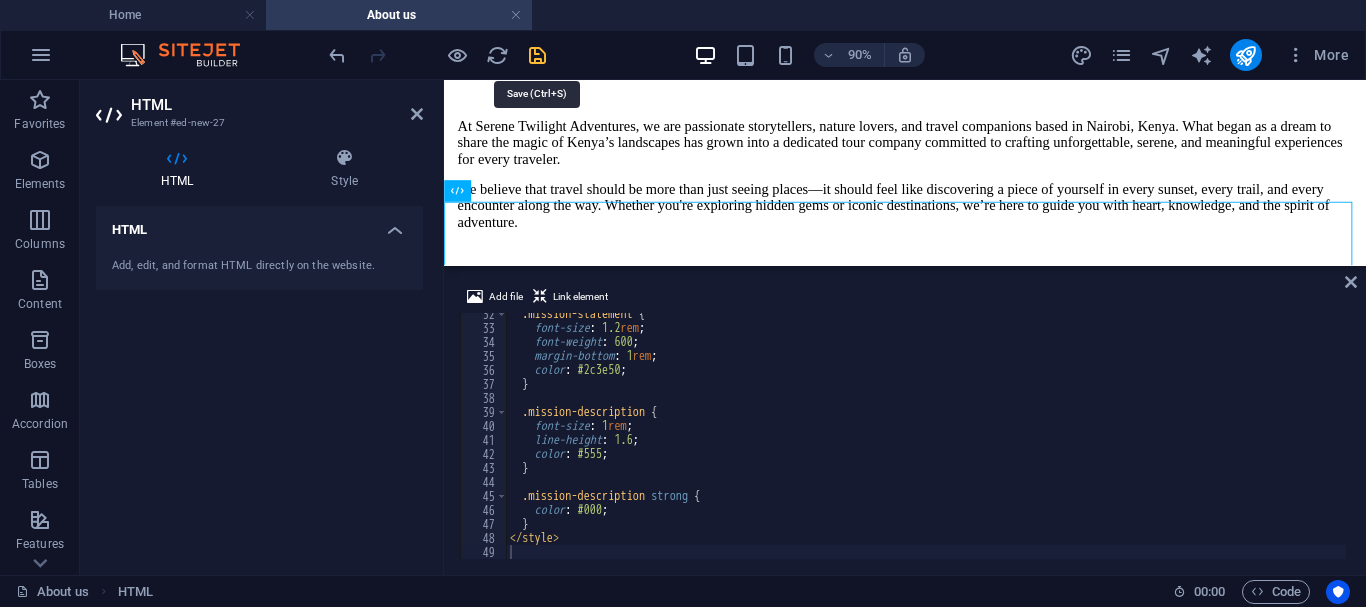 click at bounding box center [537, 55] 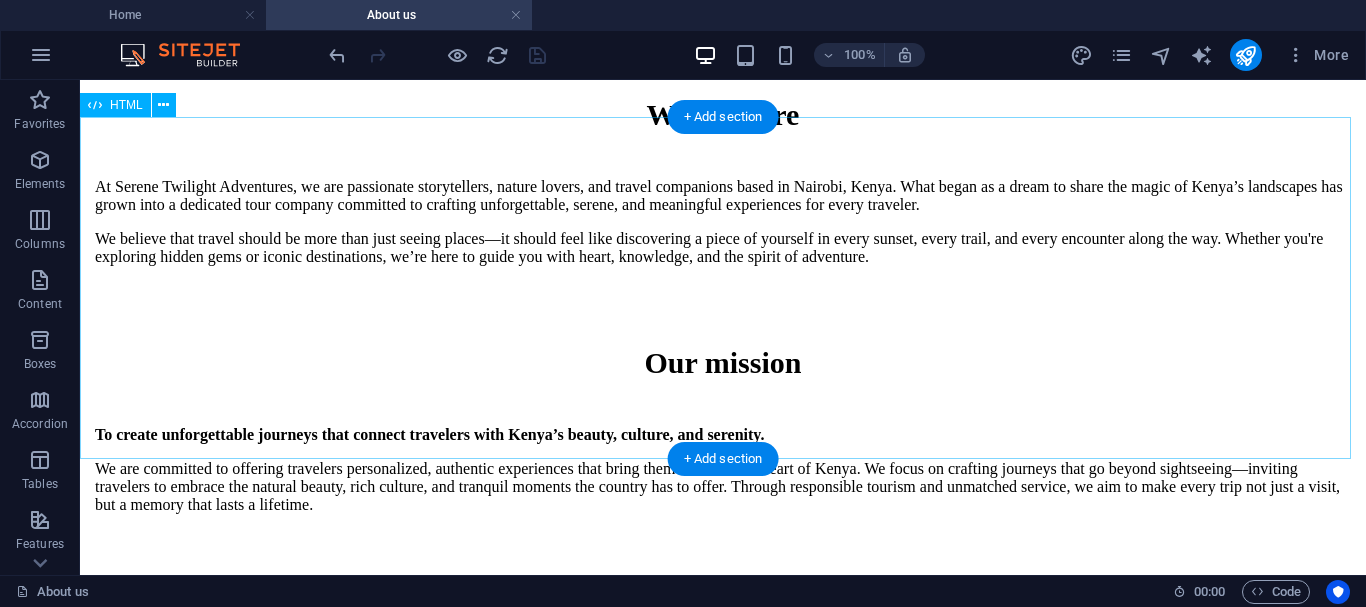 scroll, scrollTop: 537, scrollLeft: 0, axis: vertical 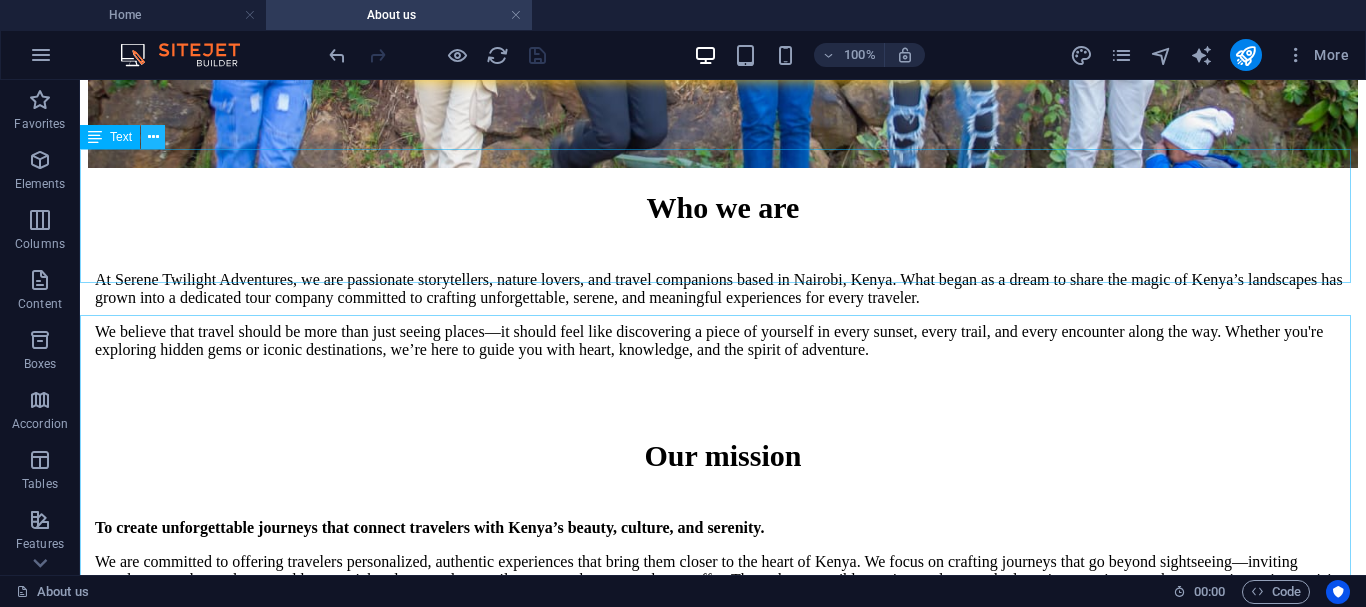 click at bounding box center (153, 137) 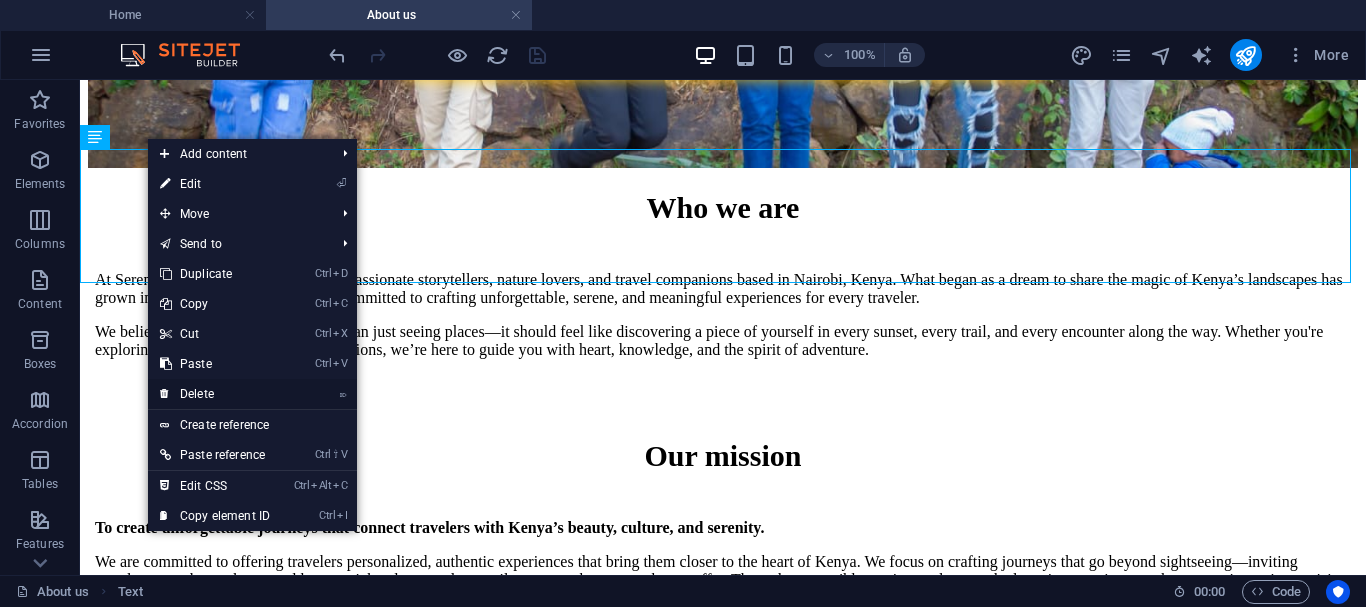 click on "⌦  Delete" at bounding box center [215, 394] 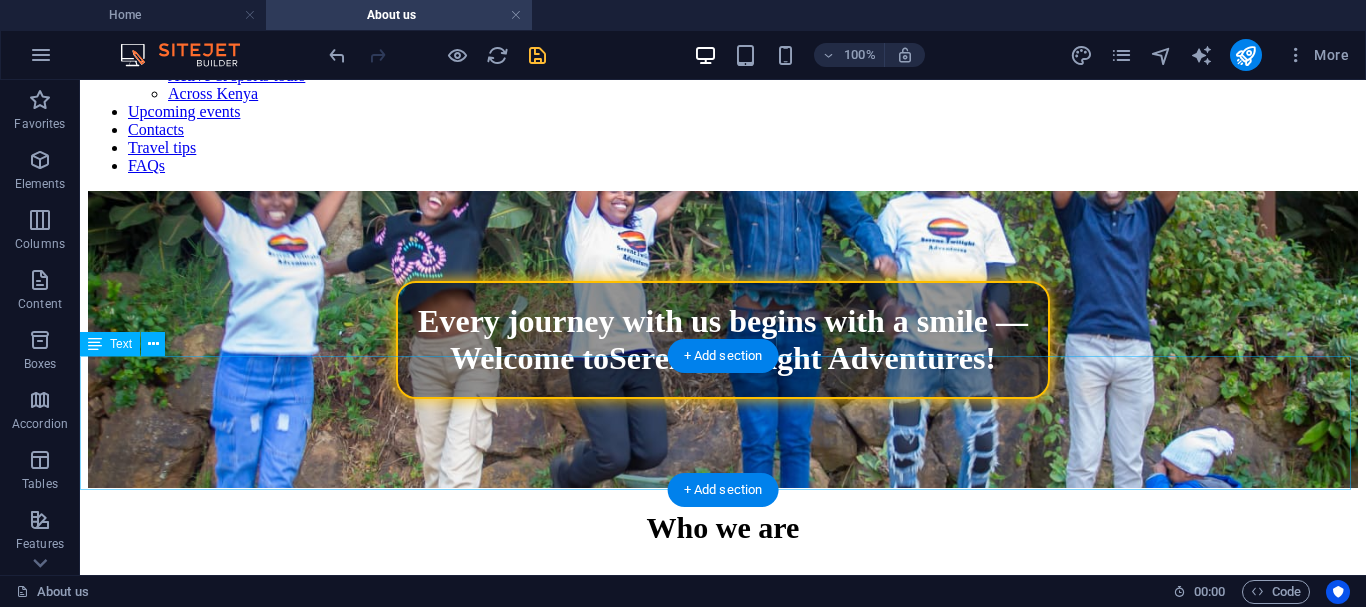 scroll, scrollTop: 337, scrollLeft: 0, axis: vertical 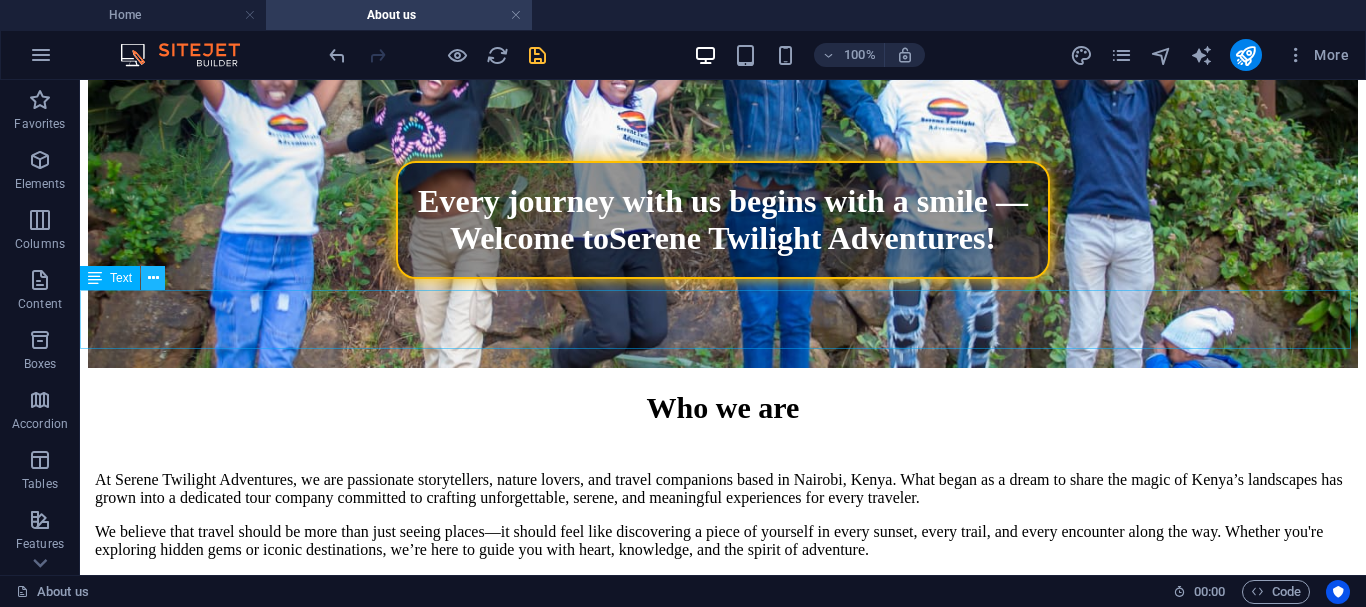 click at bounding box center [153, 278] 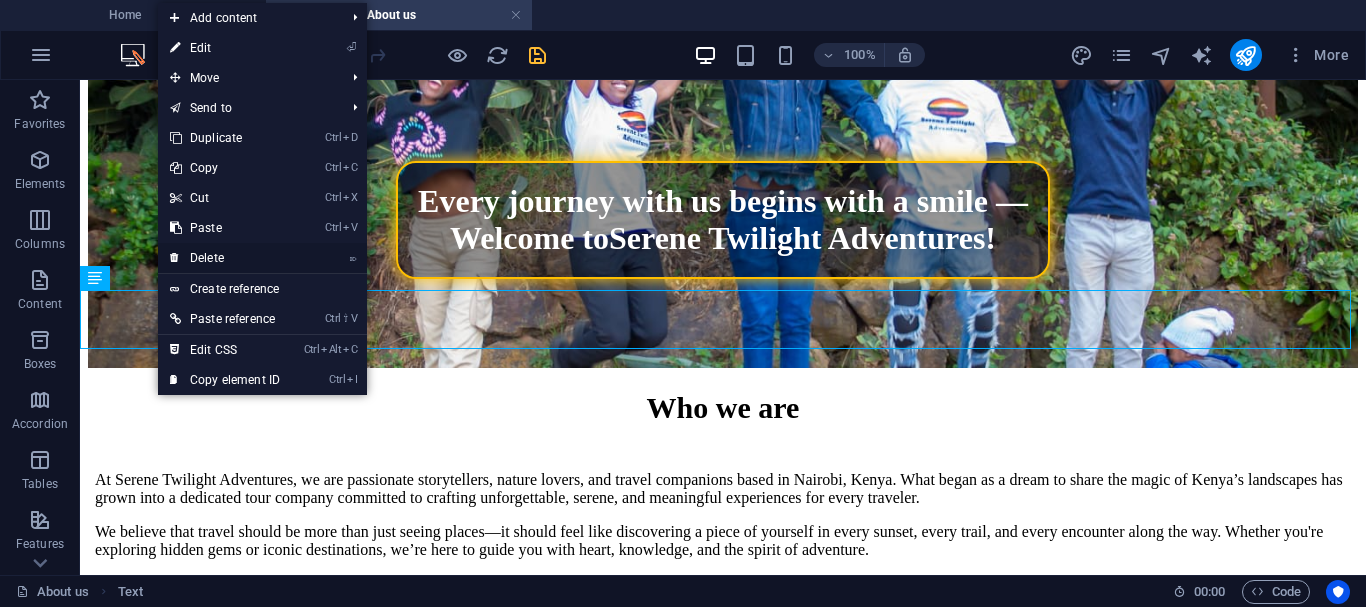 click on "⌦  Delete" at bounding box center [225, 258] 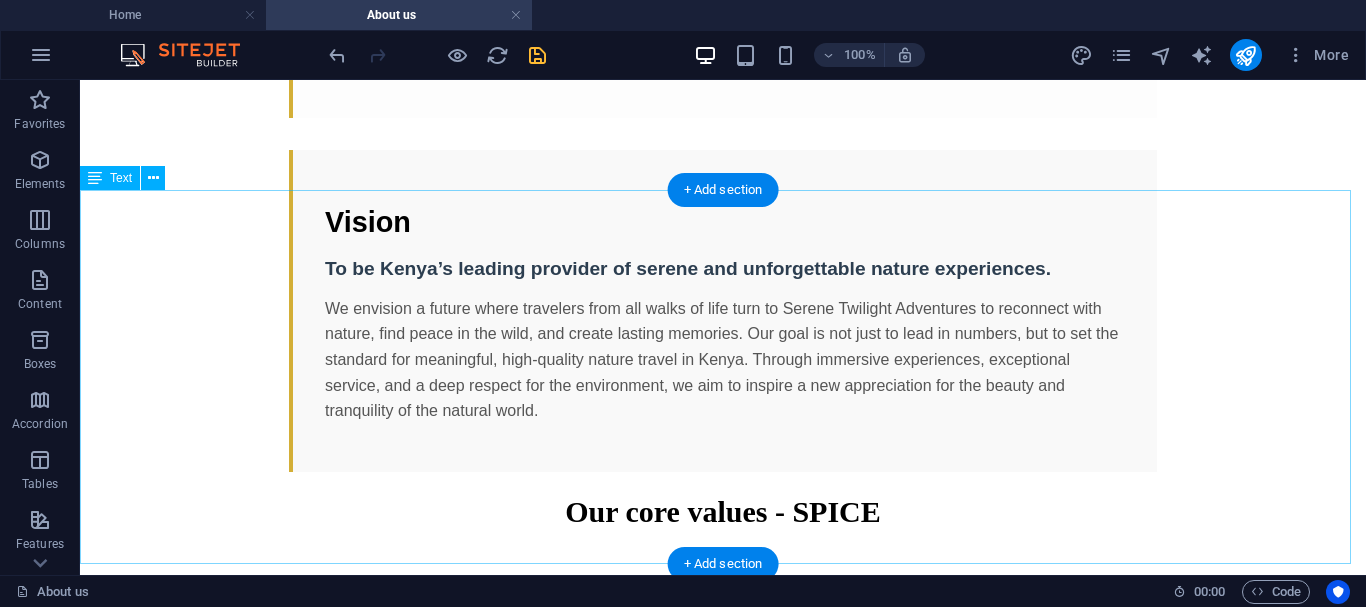 scroll, scrollTop: 1137, scrollLeft: 0, axis: vertical 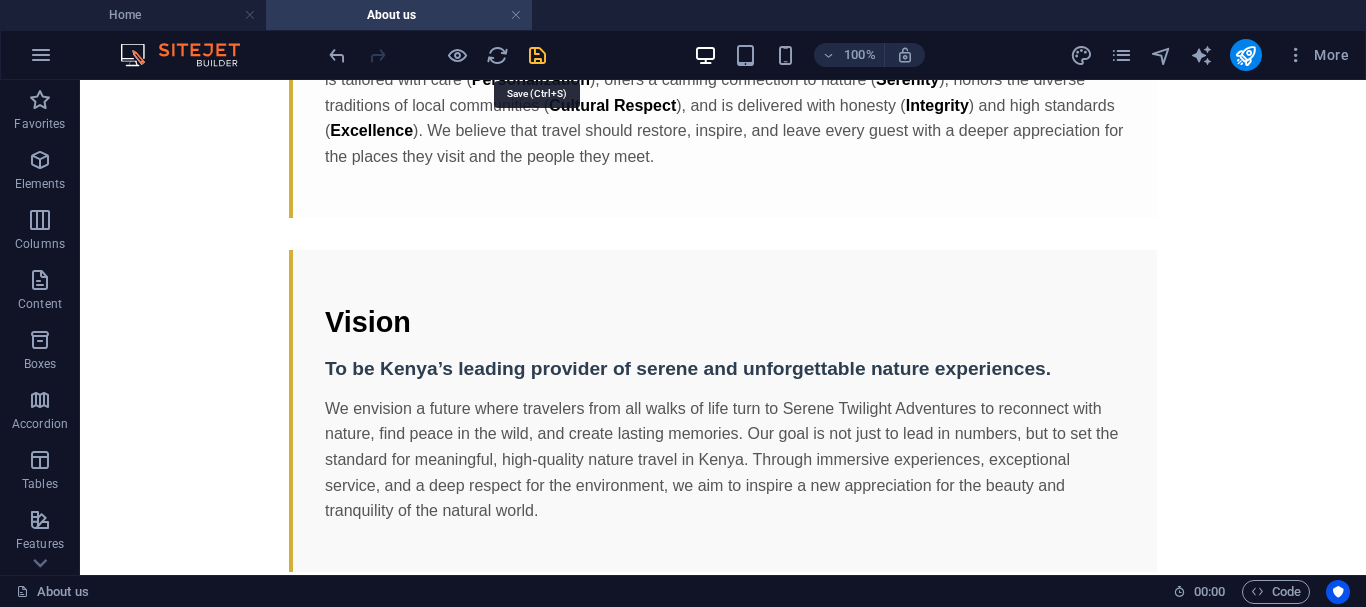 click at bounding box center [537, 55] 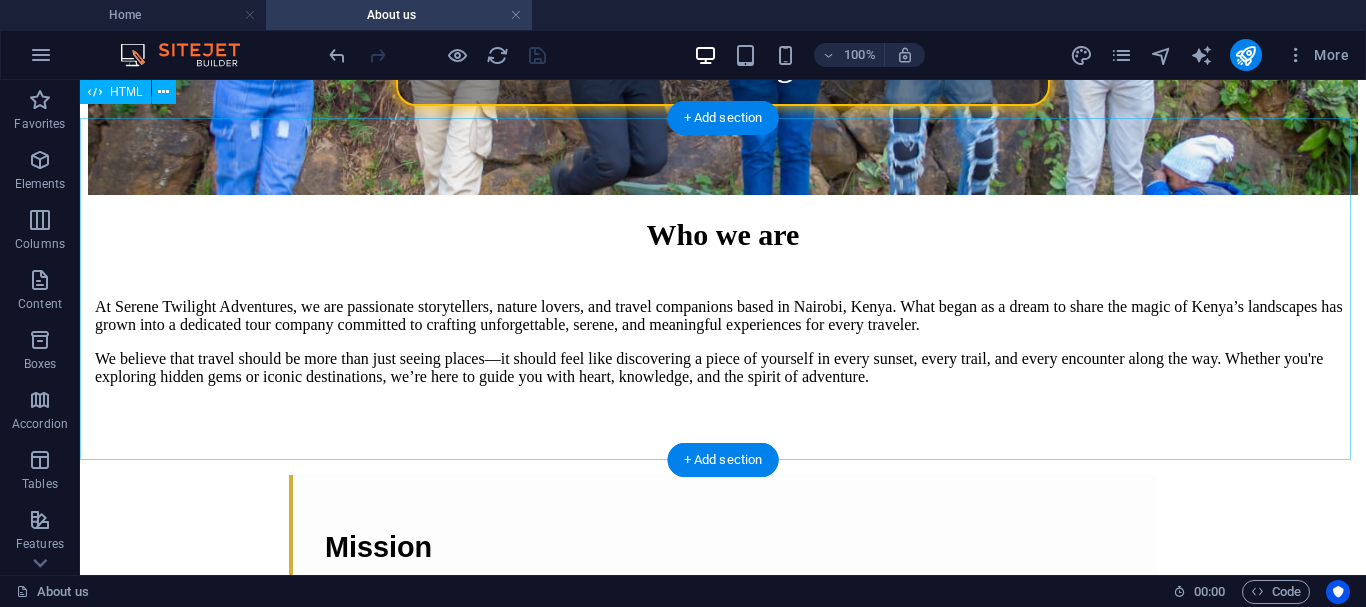 scroll, scrollTop: 337, scrollLeft: 0, axis: vertical 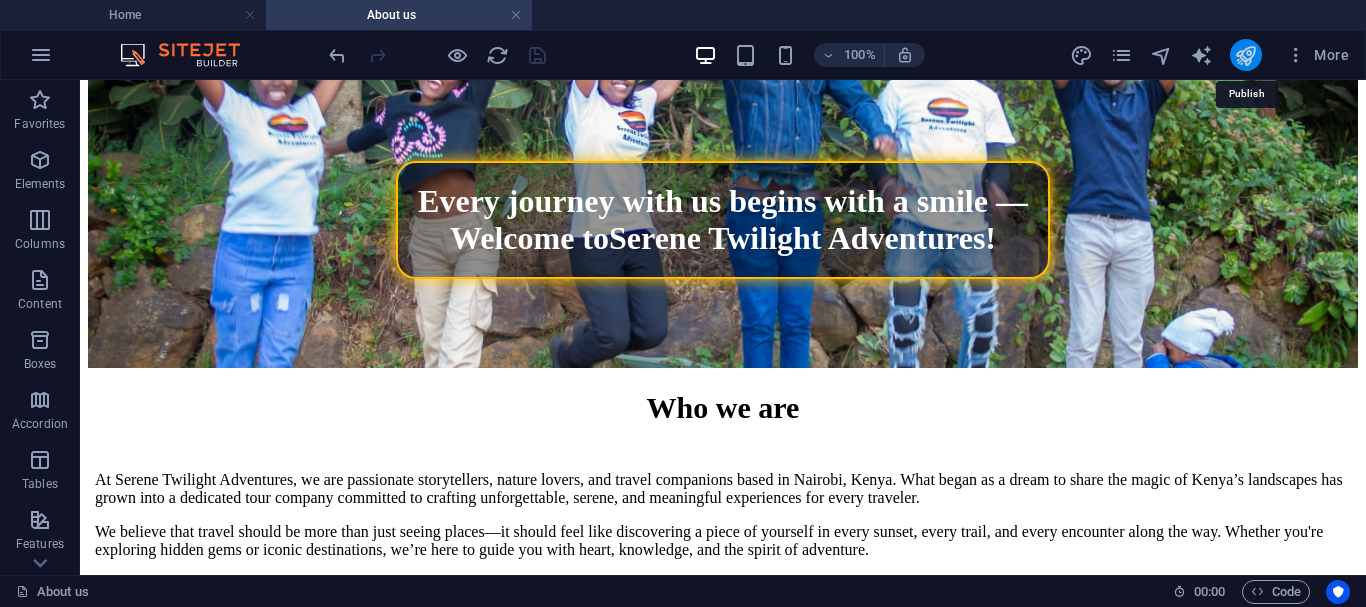 click at bounding box center (1245, 55) 